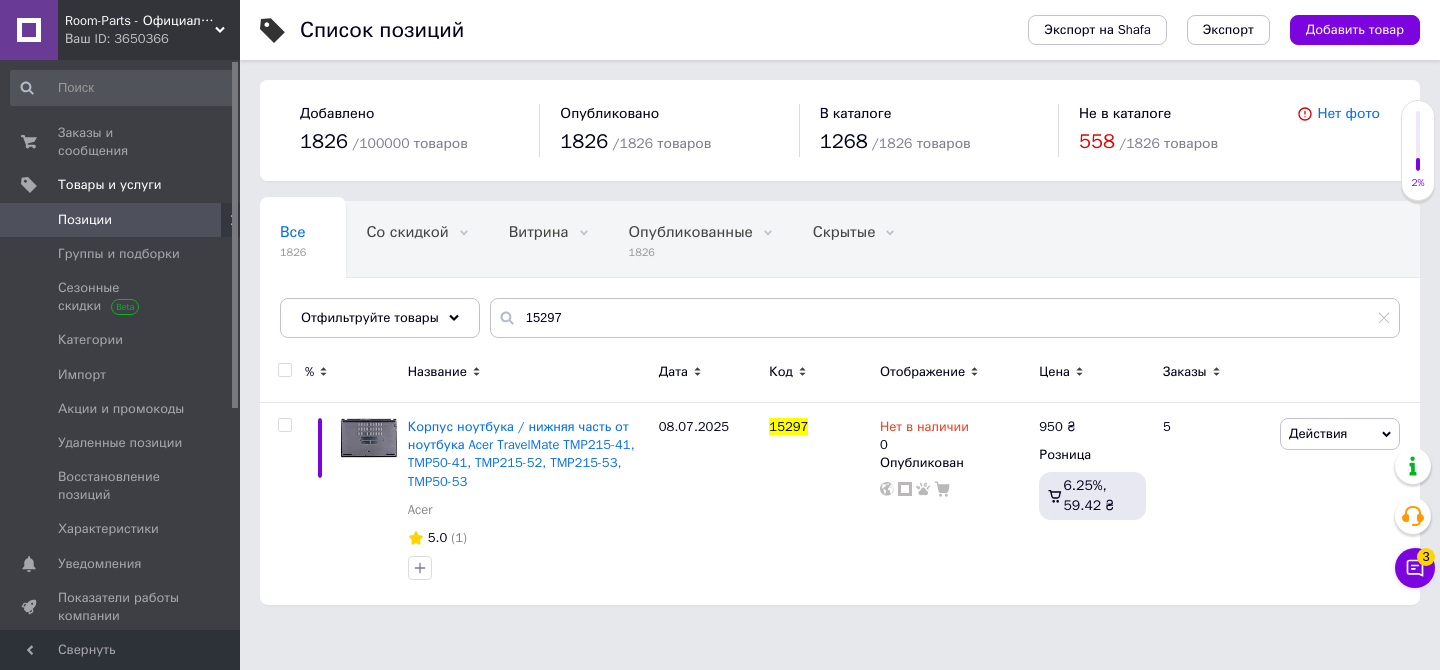scroll, scrollTop: 0, scrollLeft: 0, axis: both 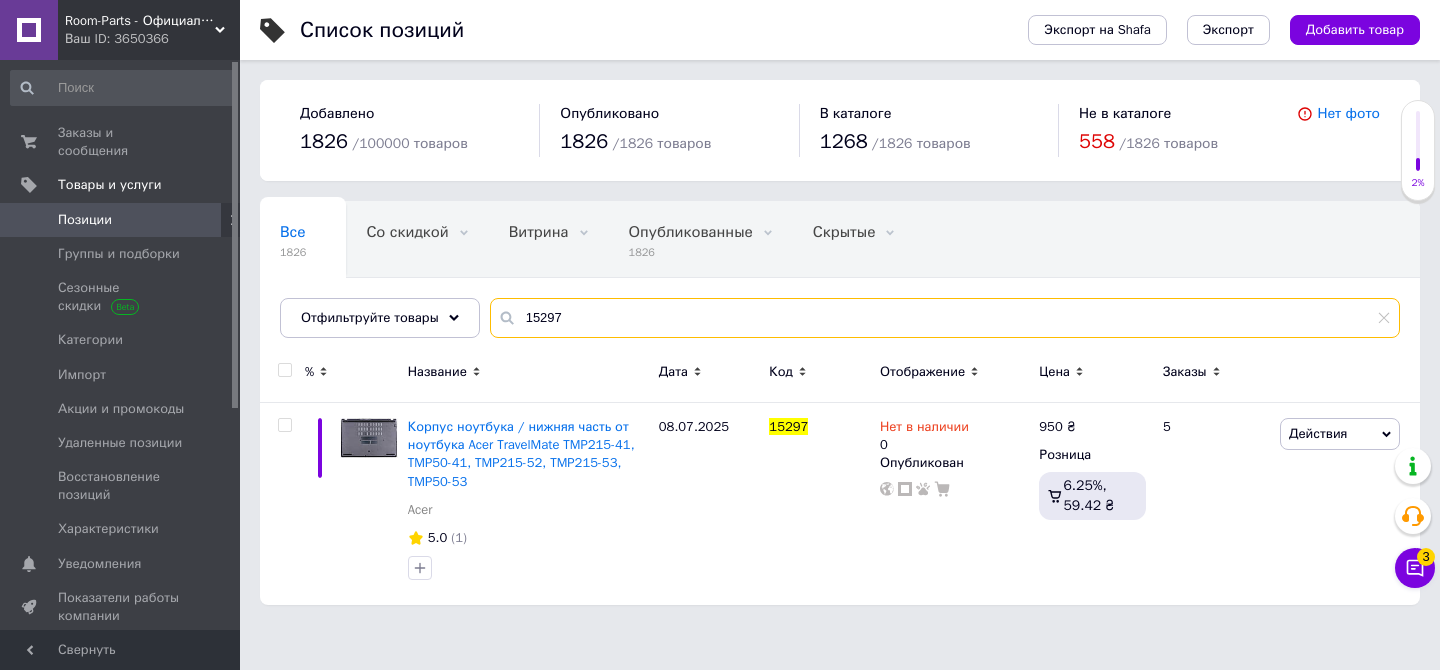 click on "15297" at bounding box center [945, 318] 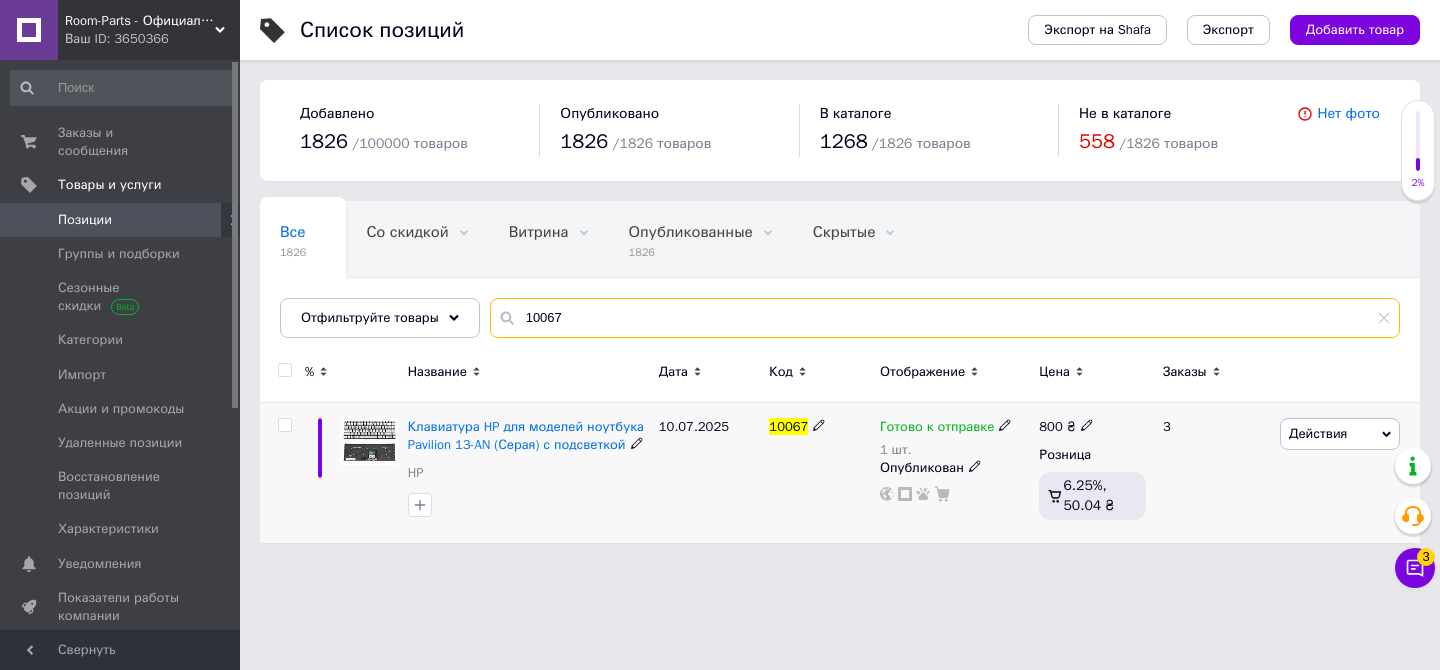 type on "10067" 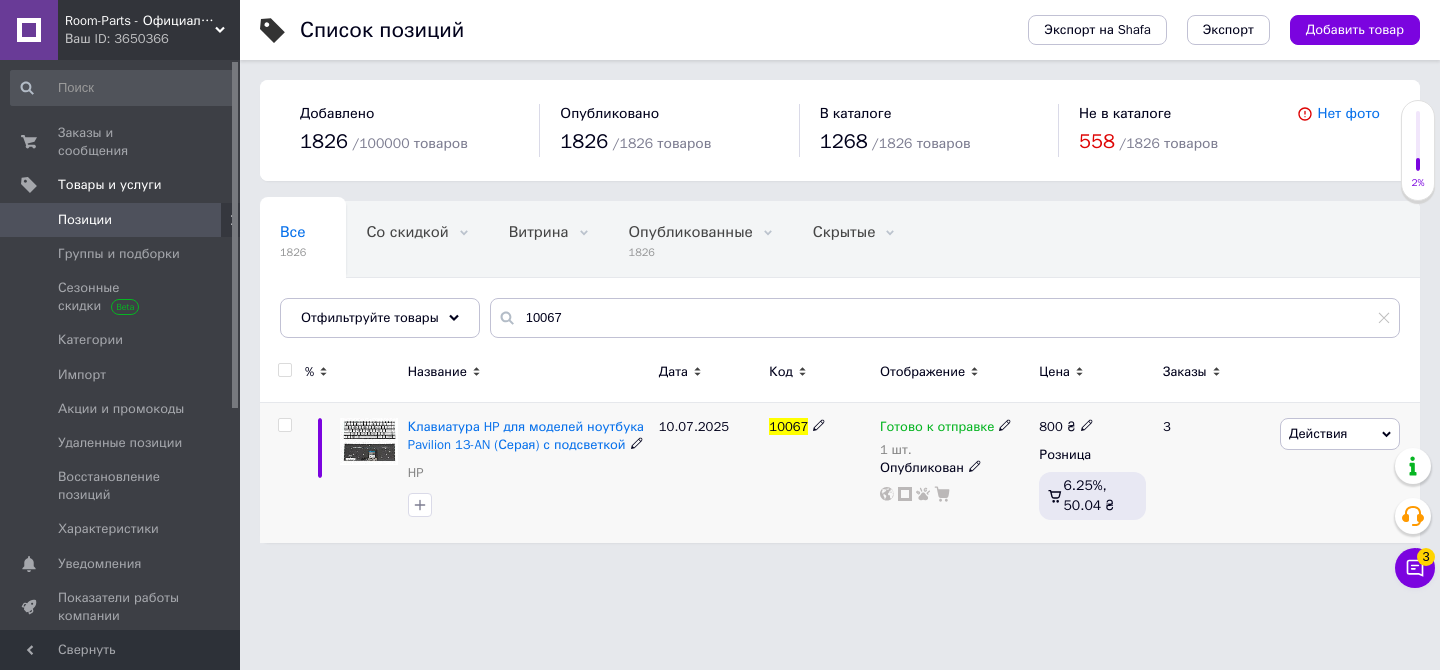 click 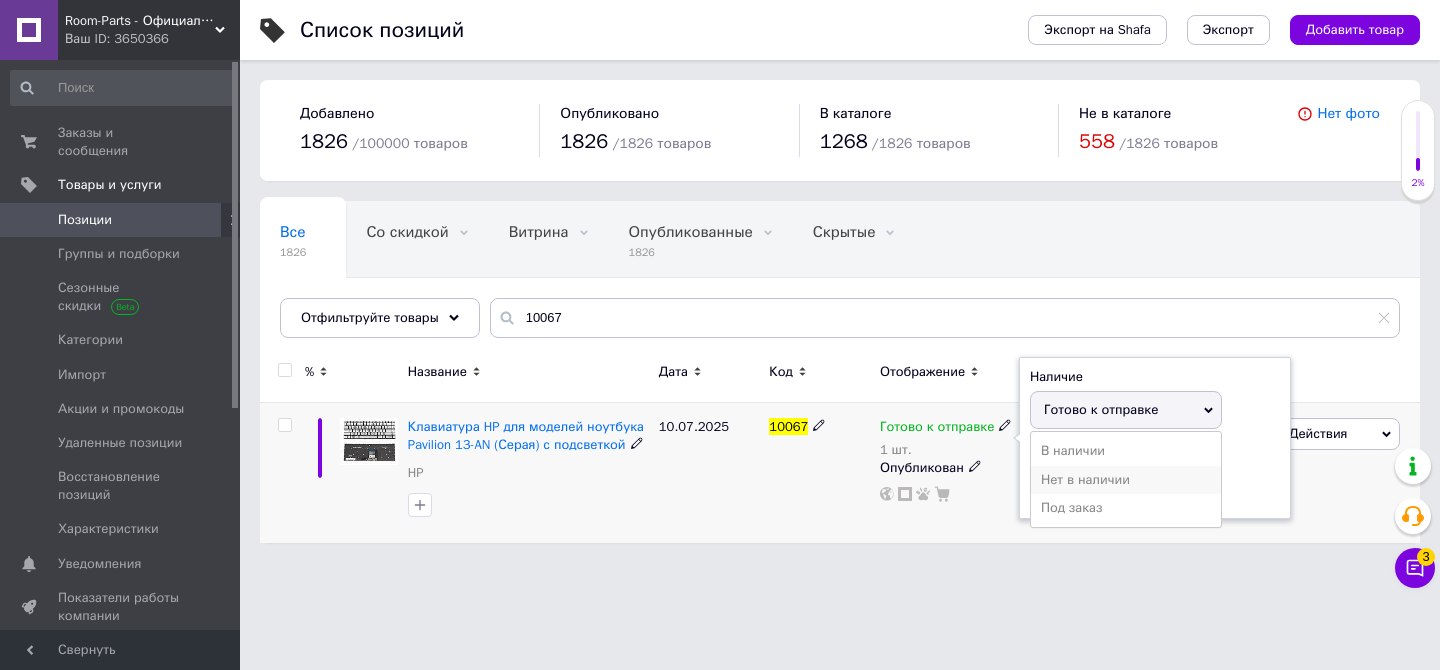 click on "Нет в наличии" at bounding box center [1126, 480] 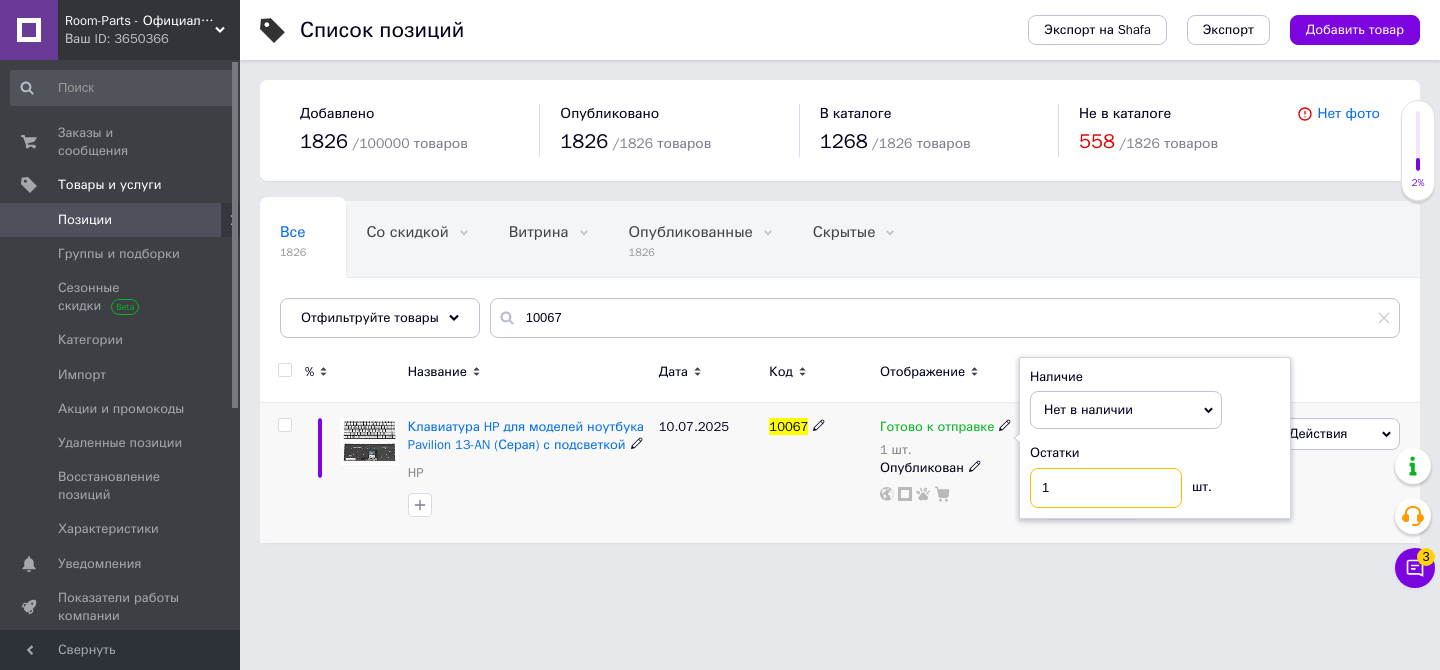 click on "1" at bounding box center [1106, 488] 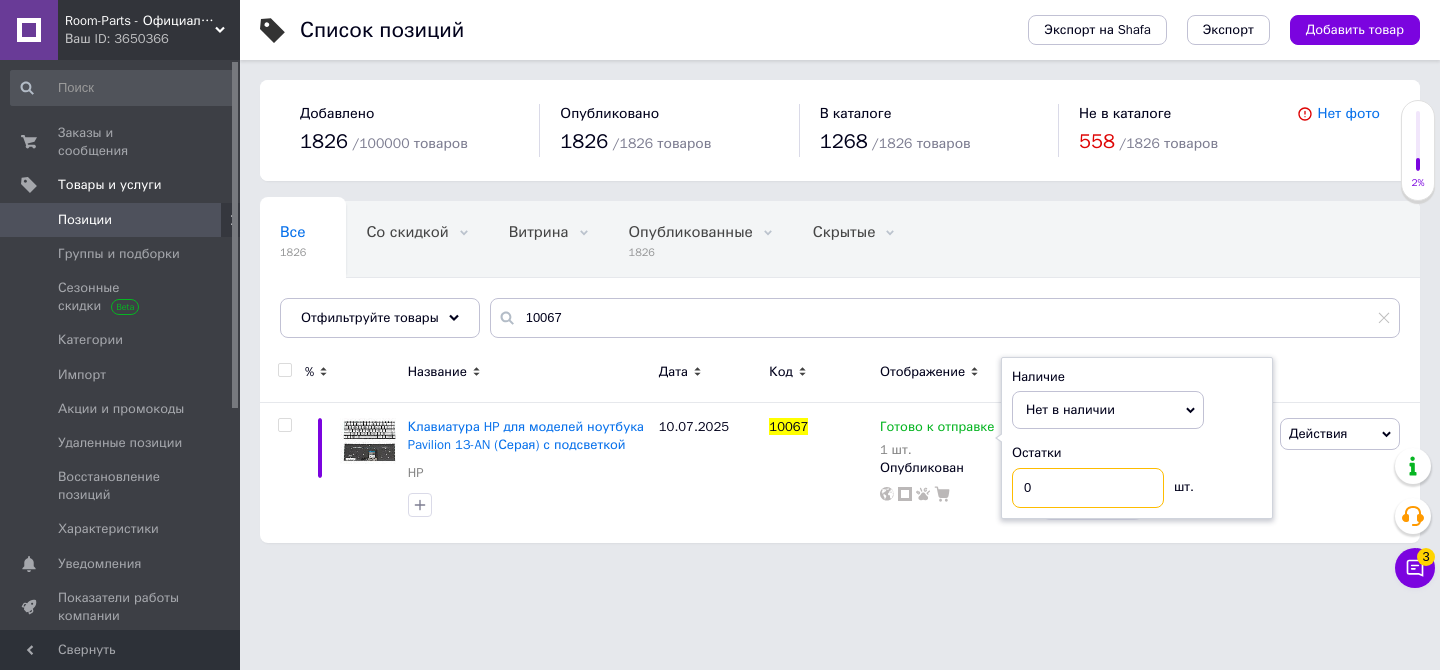 type on "0" 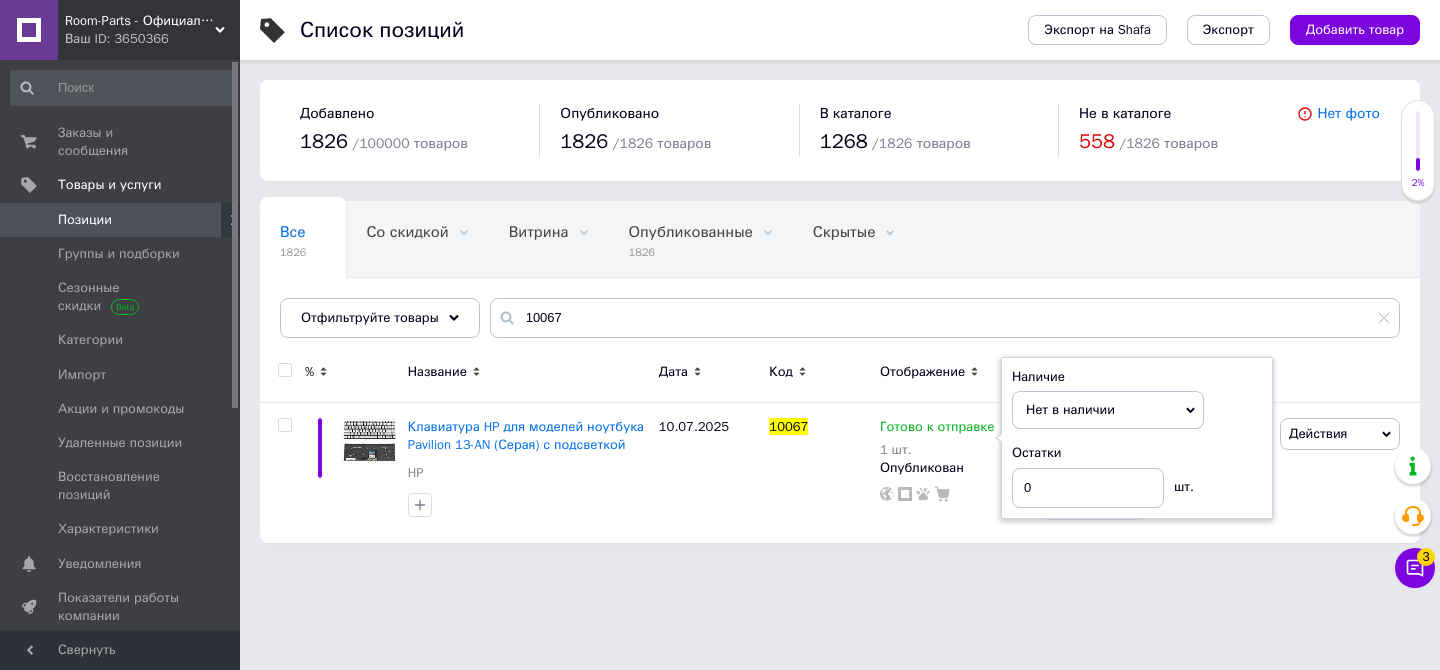 click on "Room-Parts - Официальные запчасти для ноутбуков Ваш ID: 3650366 Сайт Room-Parts - Официальные запчасти д... Кабинет покупателя Проверить состояние системы Страница на портале Справка Выйти Заказы и сообщения 0 0 Товары и услуги Позиции Группы и подборки Сезонные скидки Категории Импорт Акции и промокоды Удаленные позиции Восстановление позиций Характеристики Уведомления 0 0 Показатели работы компании Панель управления Отзывы Клиенты Каталог ProSale Аналитика Управление сайтом Кошелек компании Маркет Настройки Prom топ" at bounding box center [720, 281] 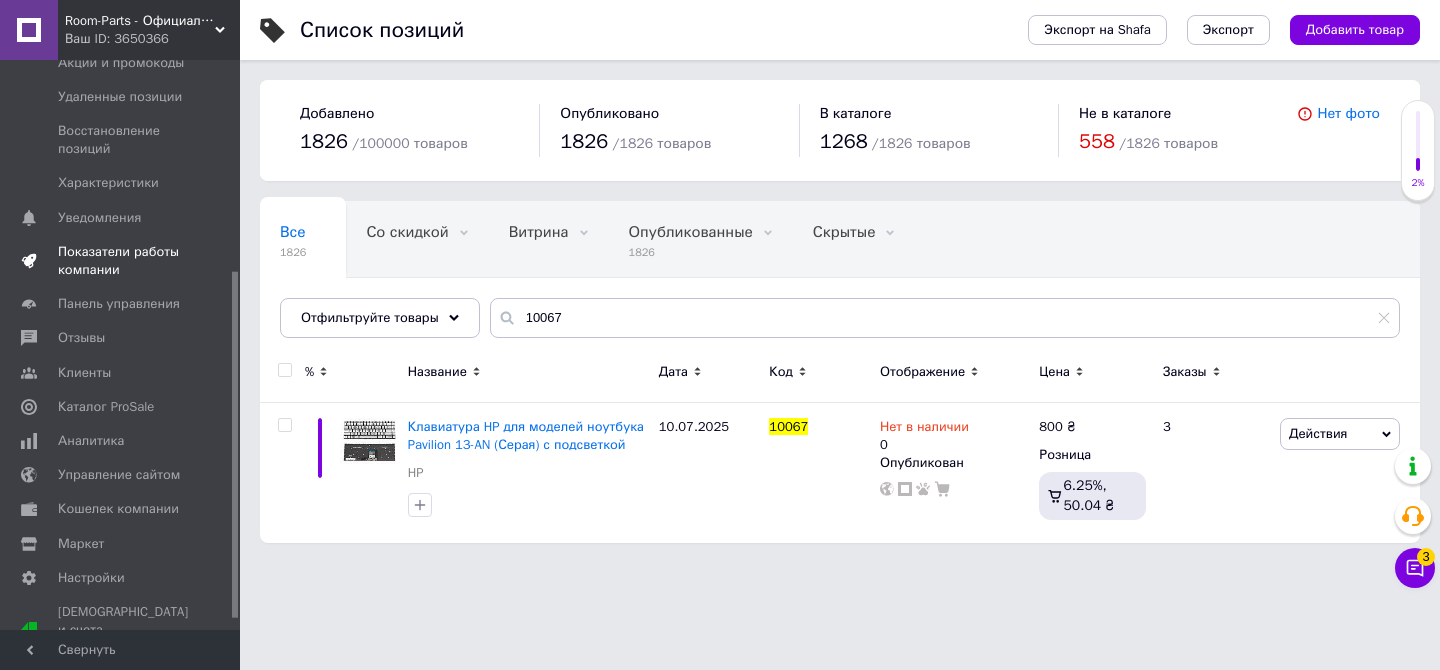 scroll, scrollTop: 363, scrollLeft: 0, axis: vertical 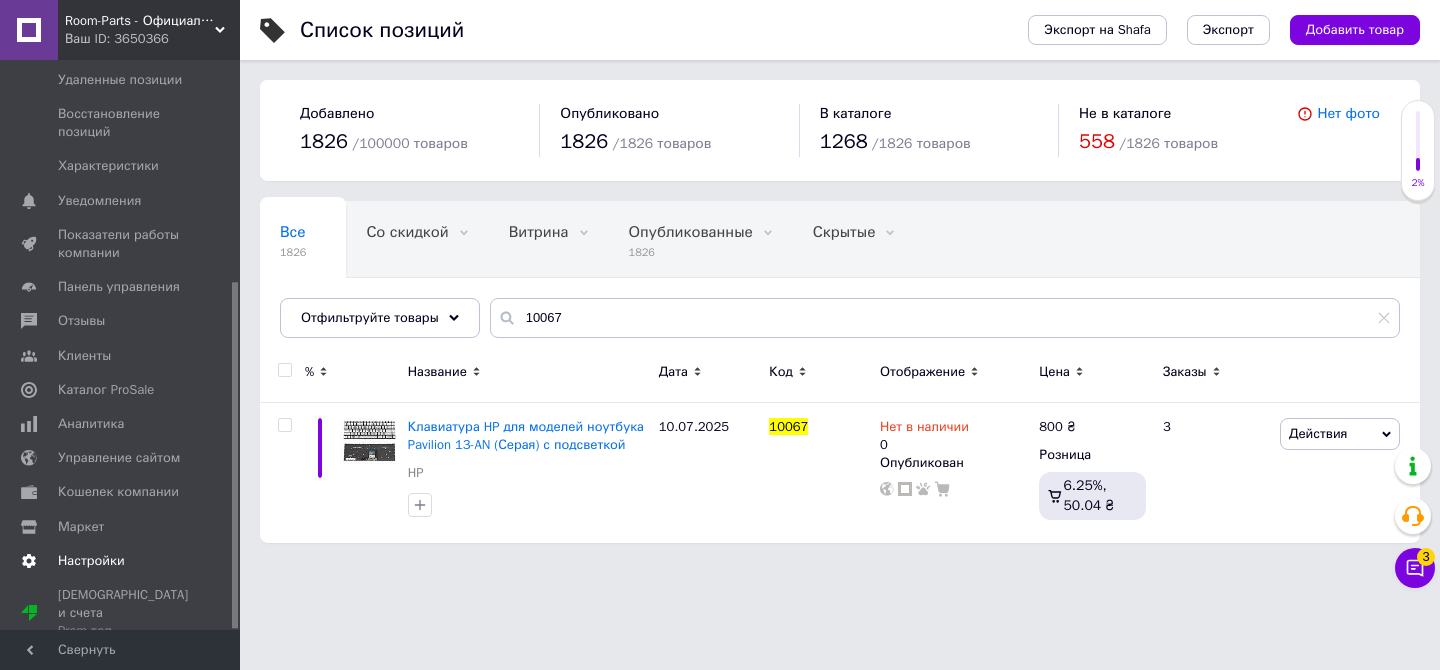click on "Настройки" at bounding box center (91, 561) 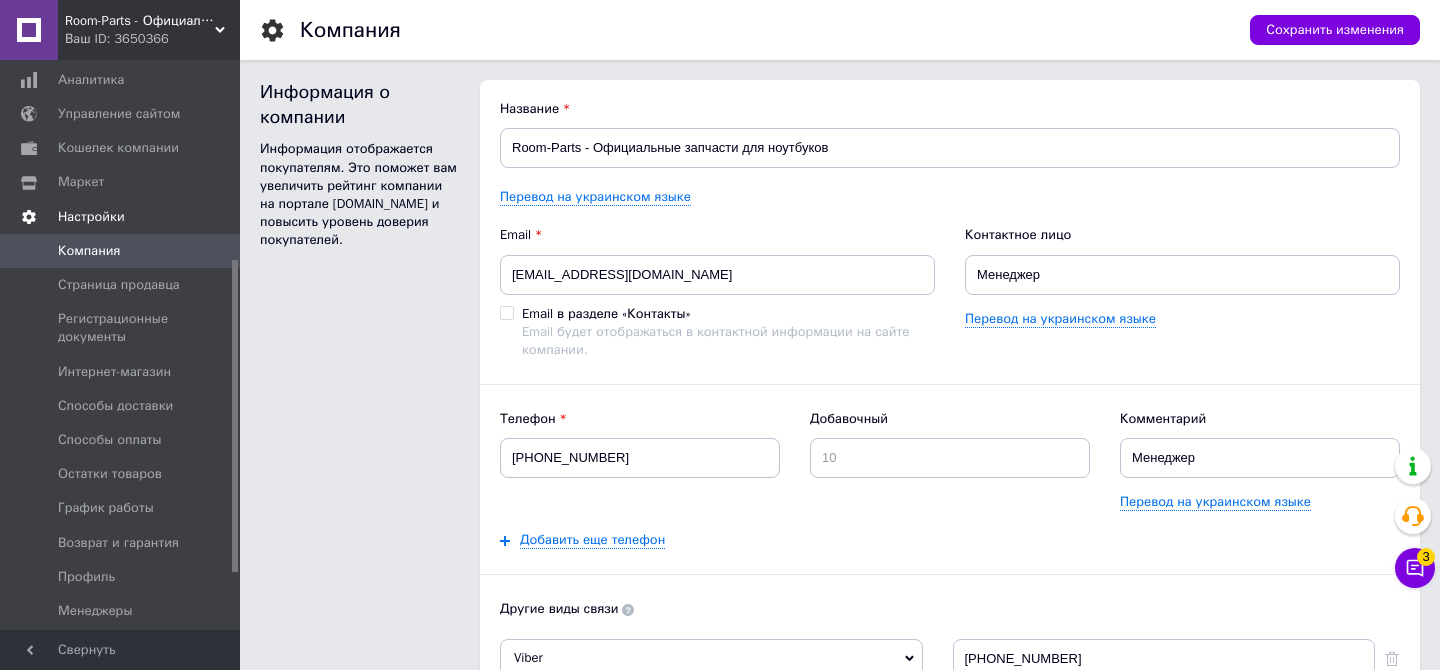 scroll, scrollTop: 0, scrollLeft: 0, axis: both 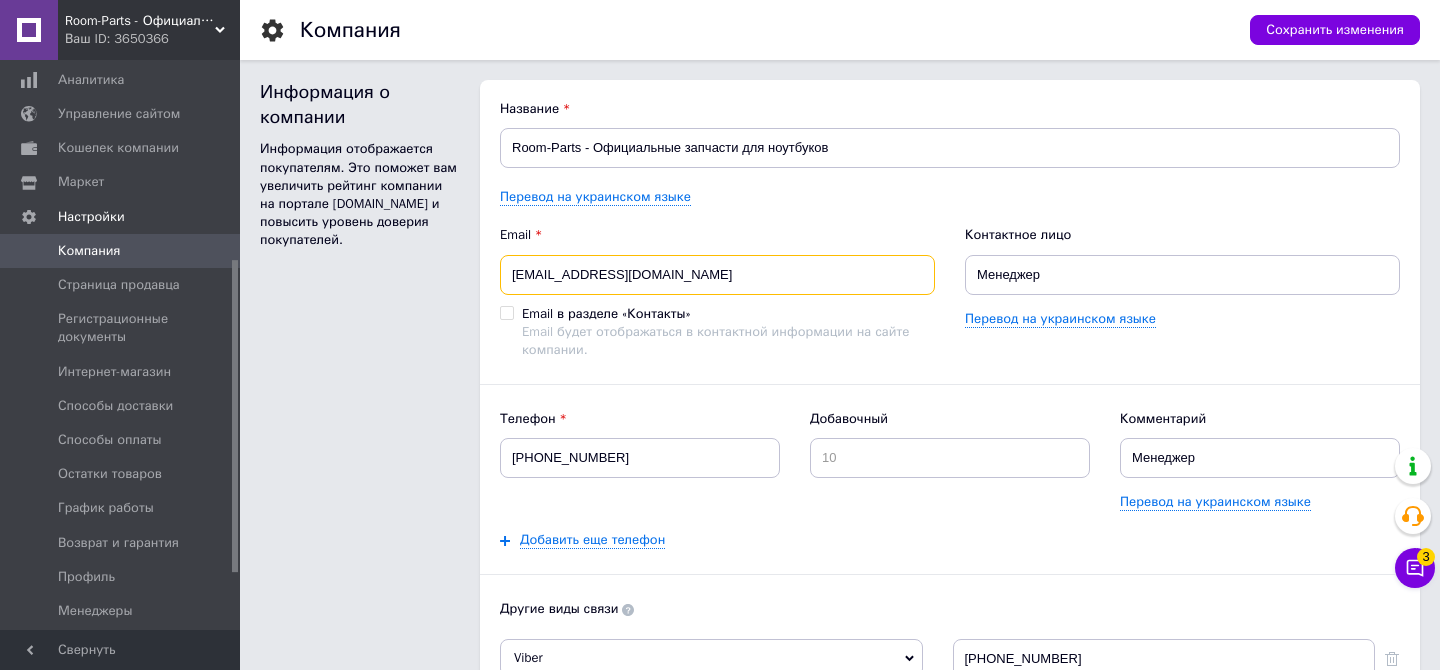 click on "[EMAIL_ADDRESS][DOMAIN_NAME]" at bounding box center (717, 275) 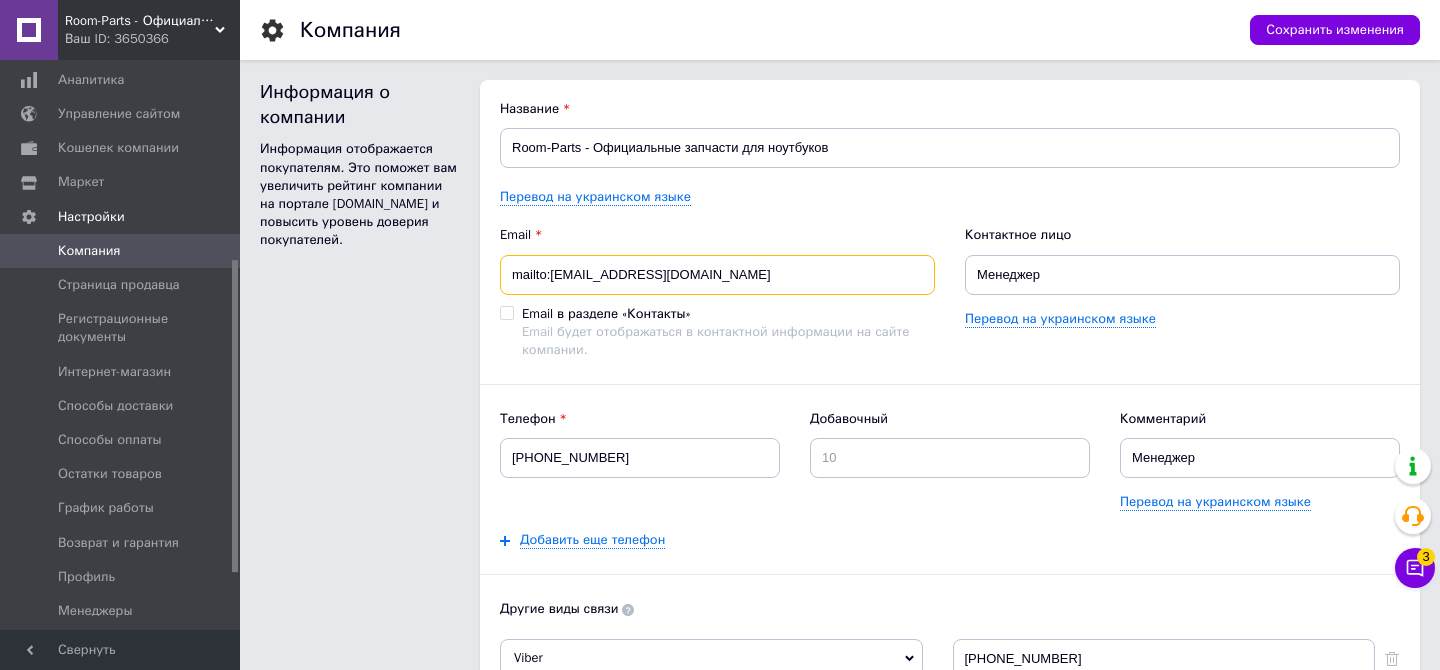 click on "mailto:[EMAIL_ADDRESS][DOMAIN_NAME]" at bounding box center [717, 275] 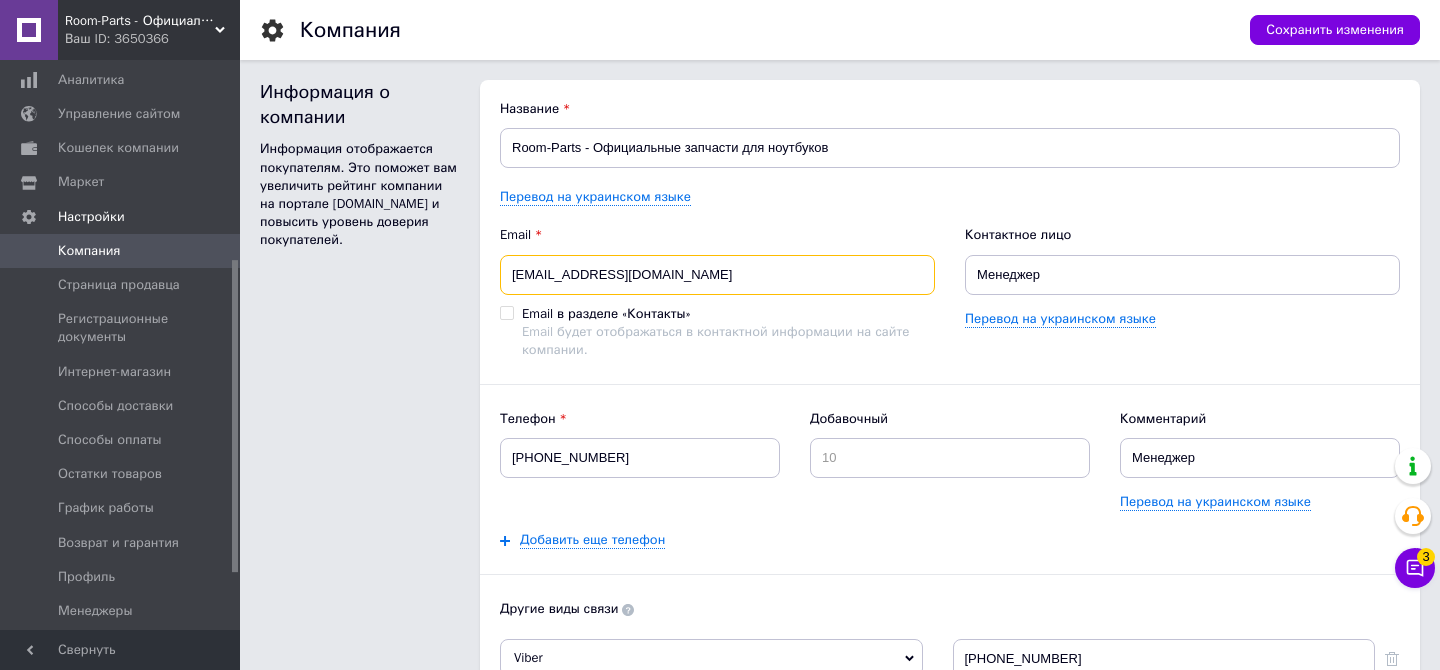 type on "[EMAIL_ADDRESS][DOMAIN_NAME]" 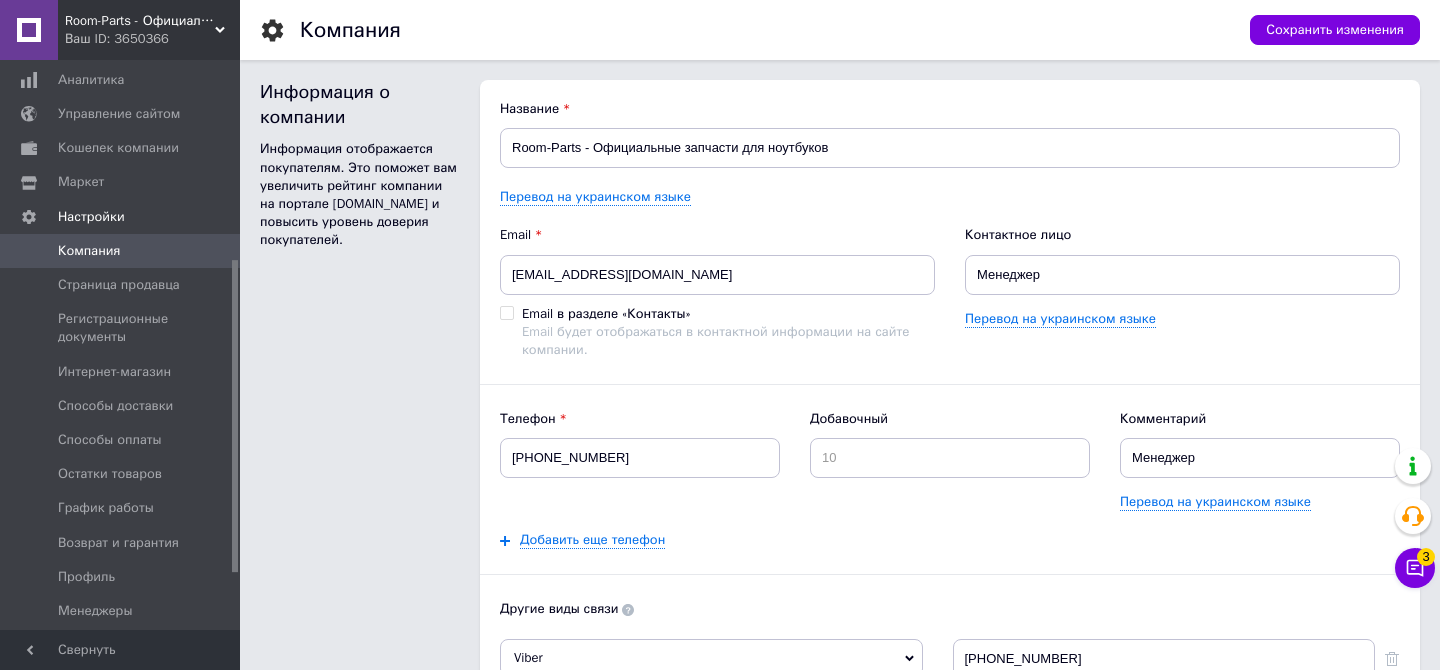 click on "Информация о компании Информация отображается покупателям. Это поможет вам увеличить
рейтинг компании на портале [DOMAIN_NAME] и повысить уровень доверия покупателей. Название Room-Parts - Официальные запчасти для ноутбуков Перевод на украинском языке Email [EMAIL_ADDRESS][DOMAIN_NAME] Email в разделе «Контакты» Email будет отображаться в контактной информации на сайте компании. Контактное лицо Менеджер Перевод на украинском языке Телефон [PHONE_NUMBER] Добавочный Комментарий Менеджер Перевод на украинском языке Добавить еще телефон Другие виды связи   Viber Skype Сайт компании" at bounding box center (840, 562) 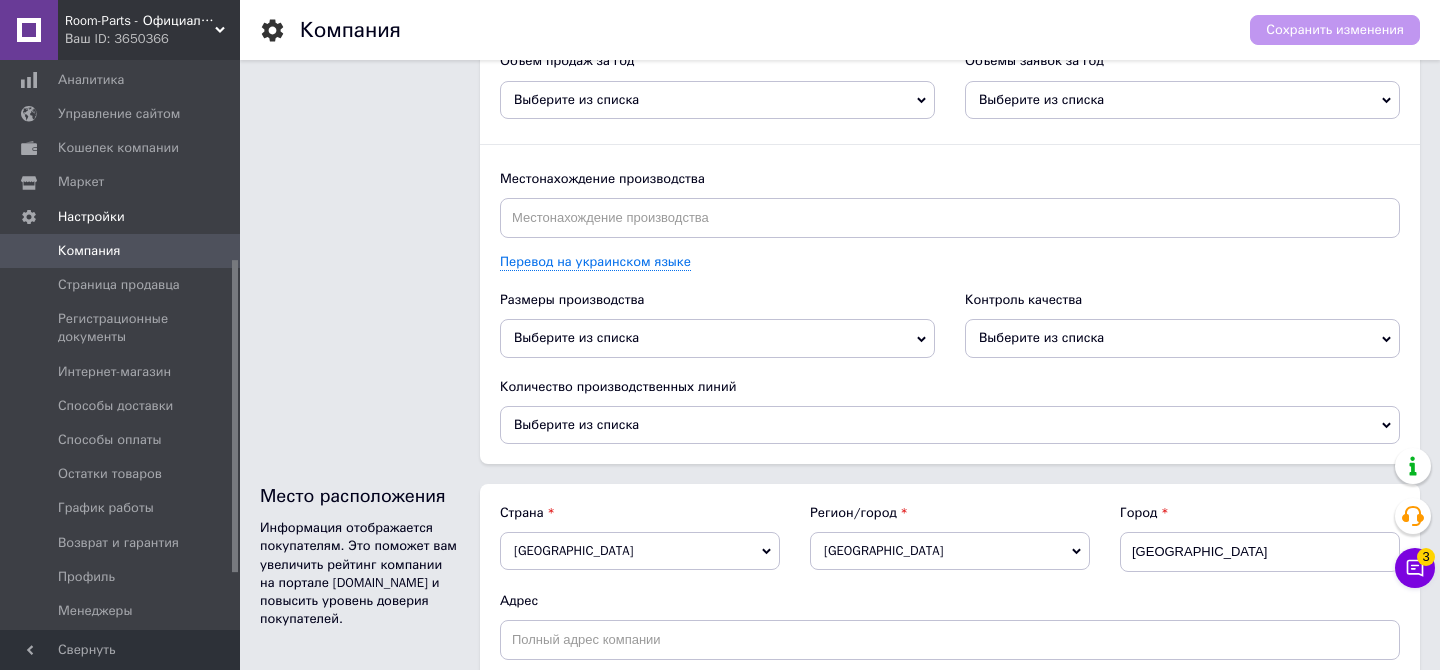 scroll, scrollTop: 2465, scrollLeft: 0, axis: vertical 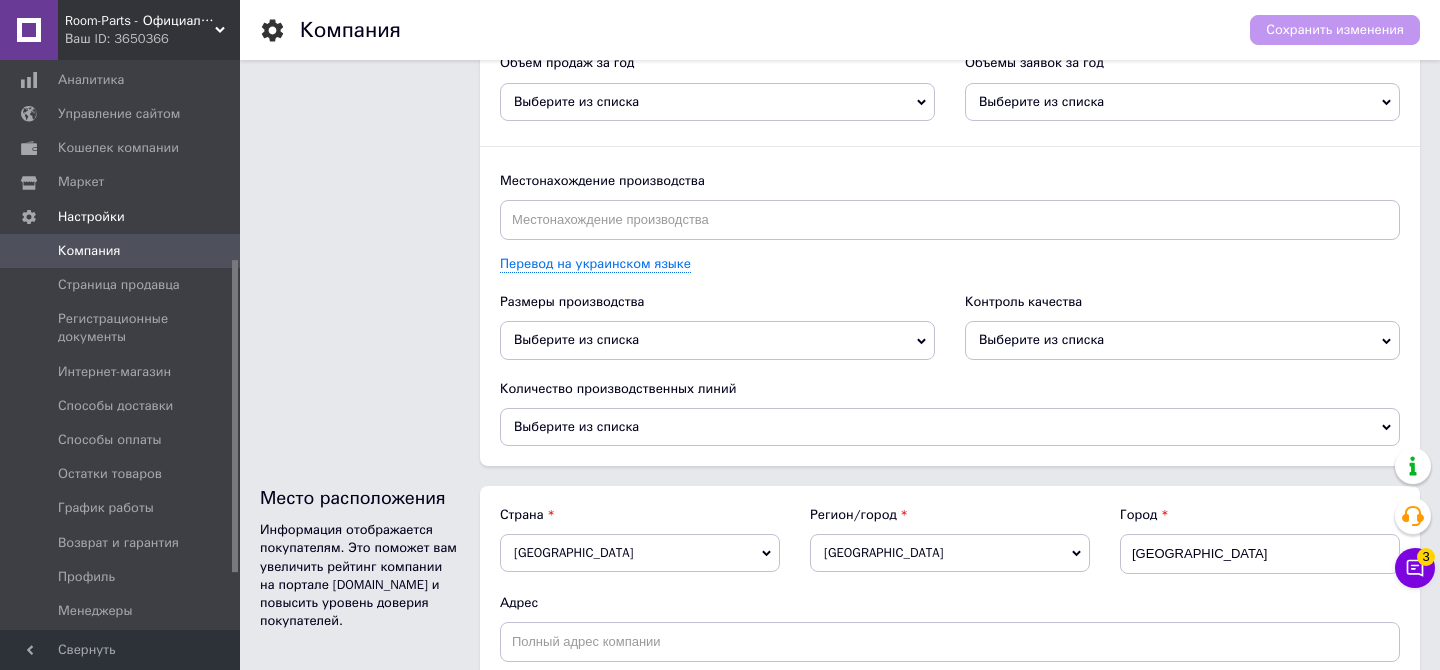 click on "Выберите из списка" at bounding box center [1041, 339] 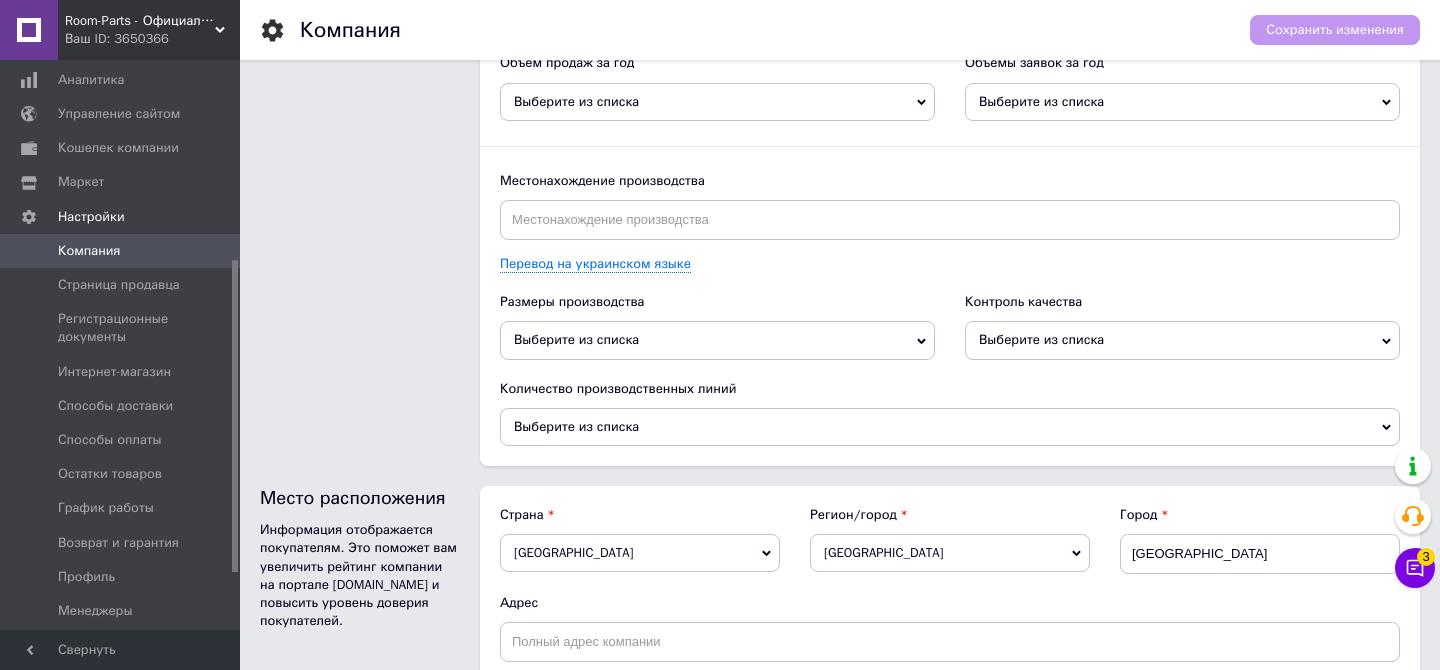 click on "Дополнительная информация о компании Дополнительная информация о компании отображается на вашем сайте на странице
«О нас» в разделе «Сведения о компании»." at bounding box center [360, -230] 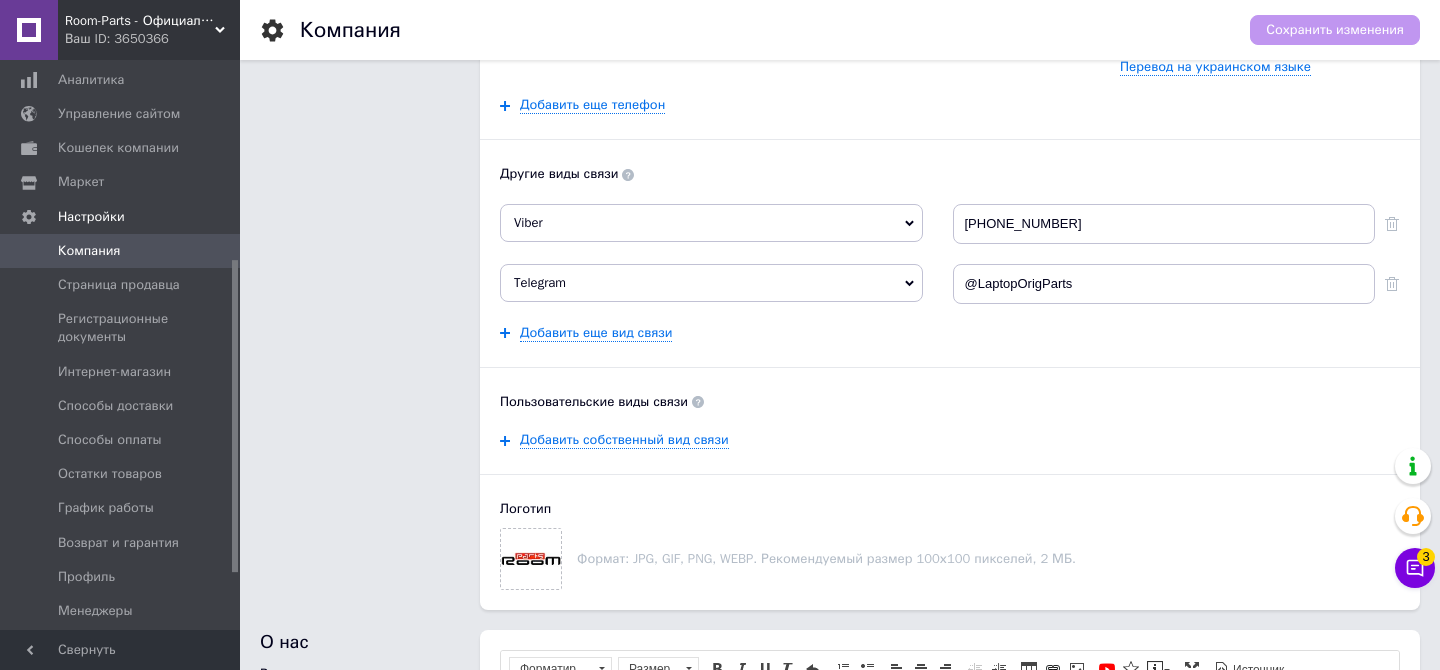 scroll, scrollTop: 0, scrollLeft: 0, axis: both 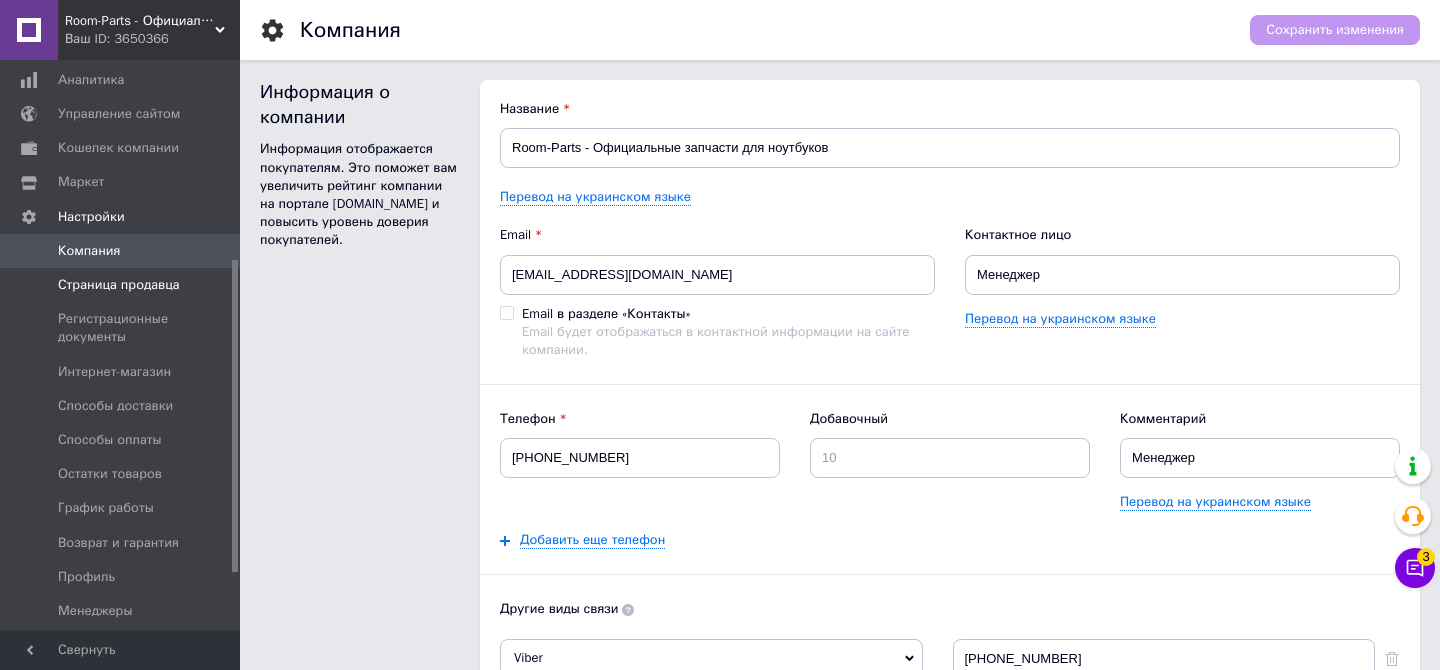 click on "Страница продавца" at bounding box center (119, 285) 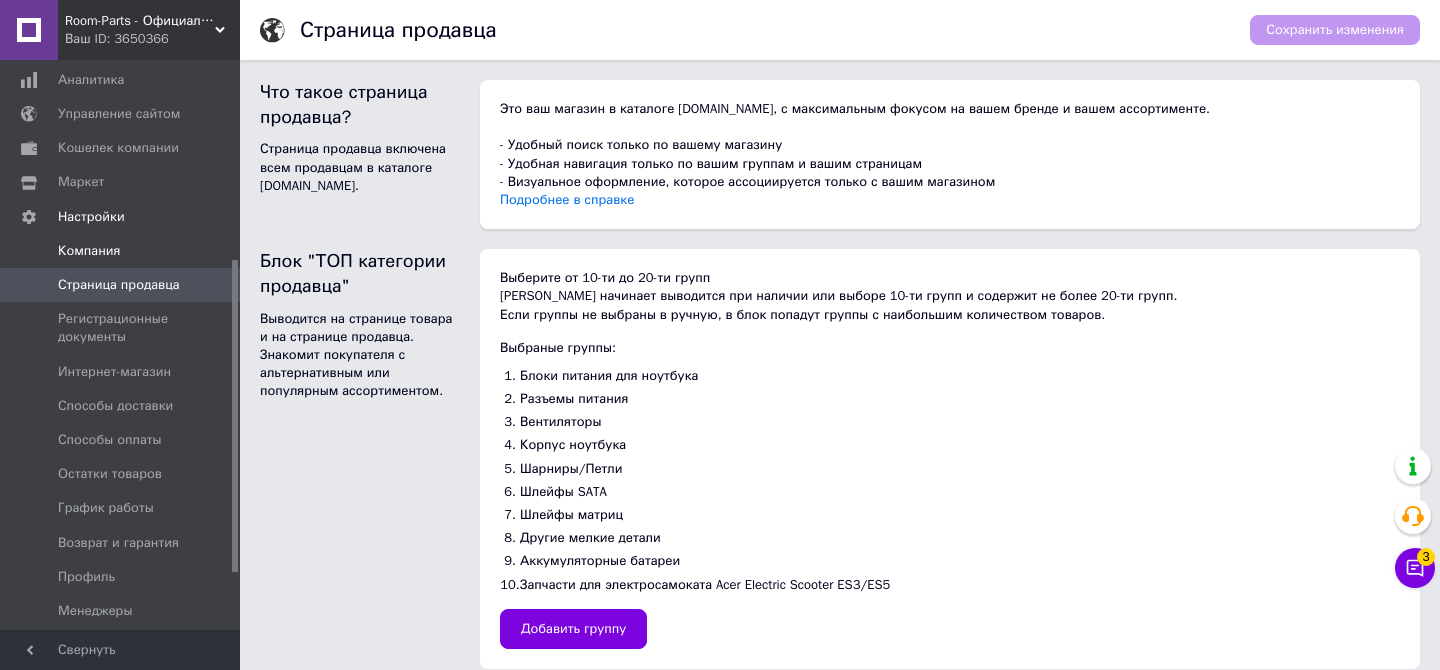 click on "Компания" at bounding box center [123, 251] 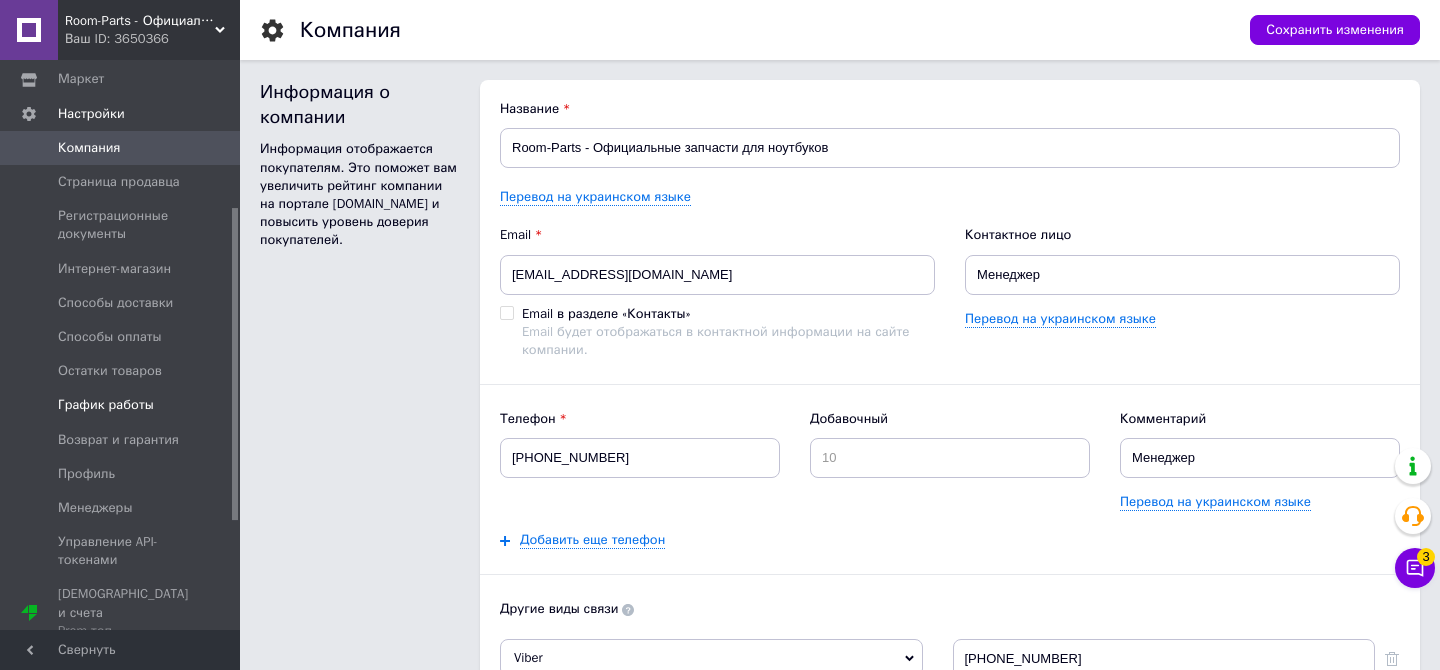 scroll, scrollTop: 0, scrollLeft: 0, axis: both 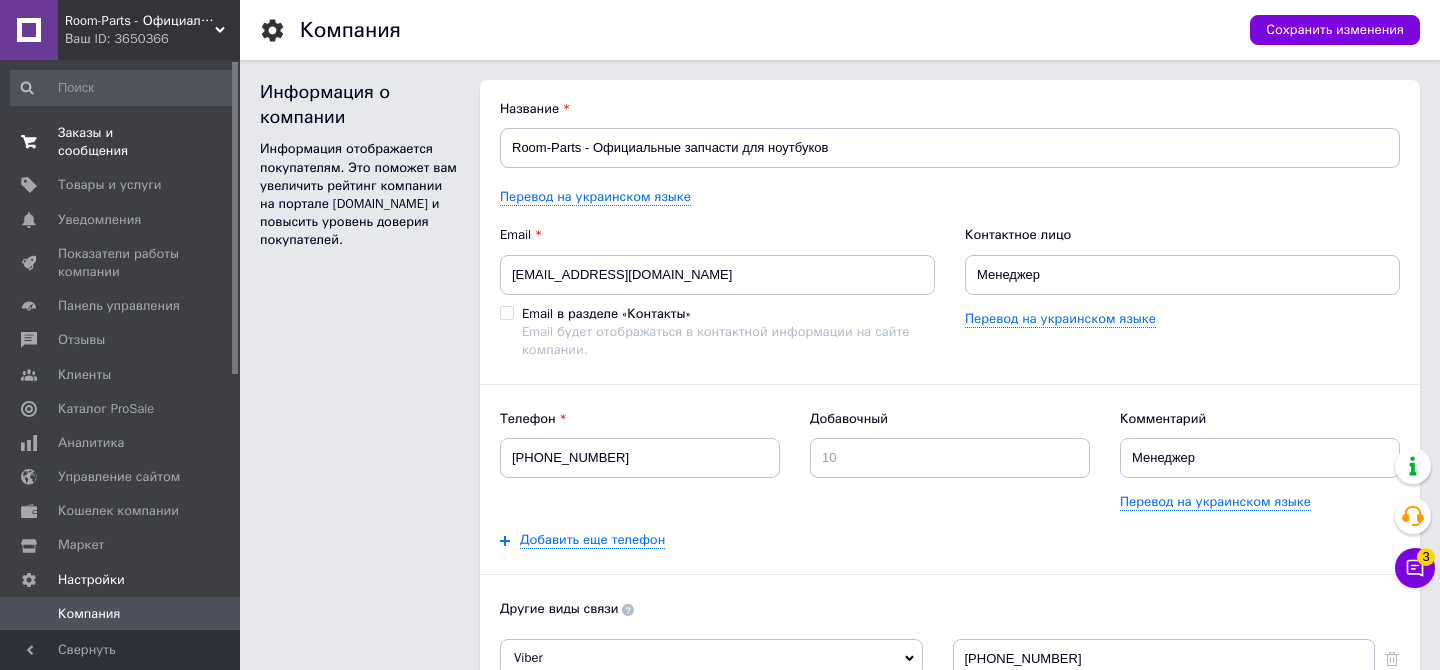 click on "Заказы и сообщения" at bounding box center (121, 142) 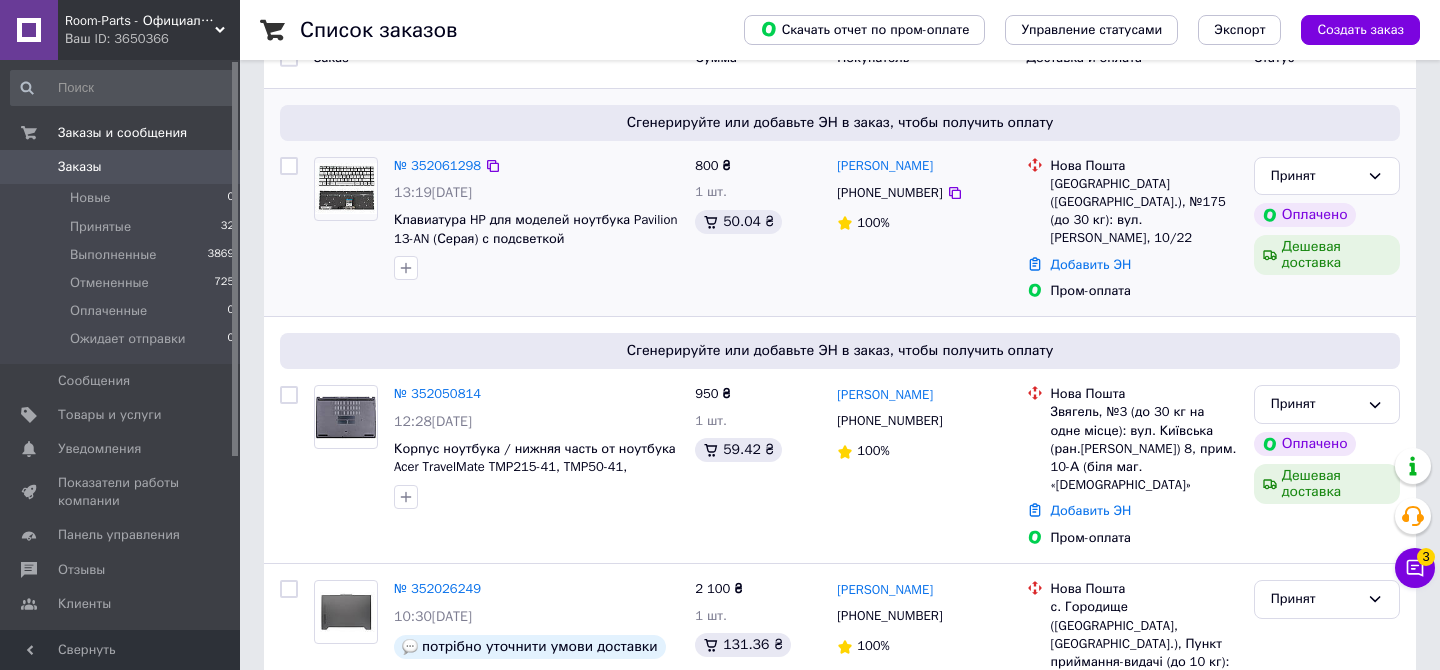 scroll, scrollTop: 128, scrollLeft: 0, axis: vertical 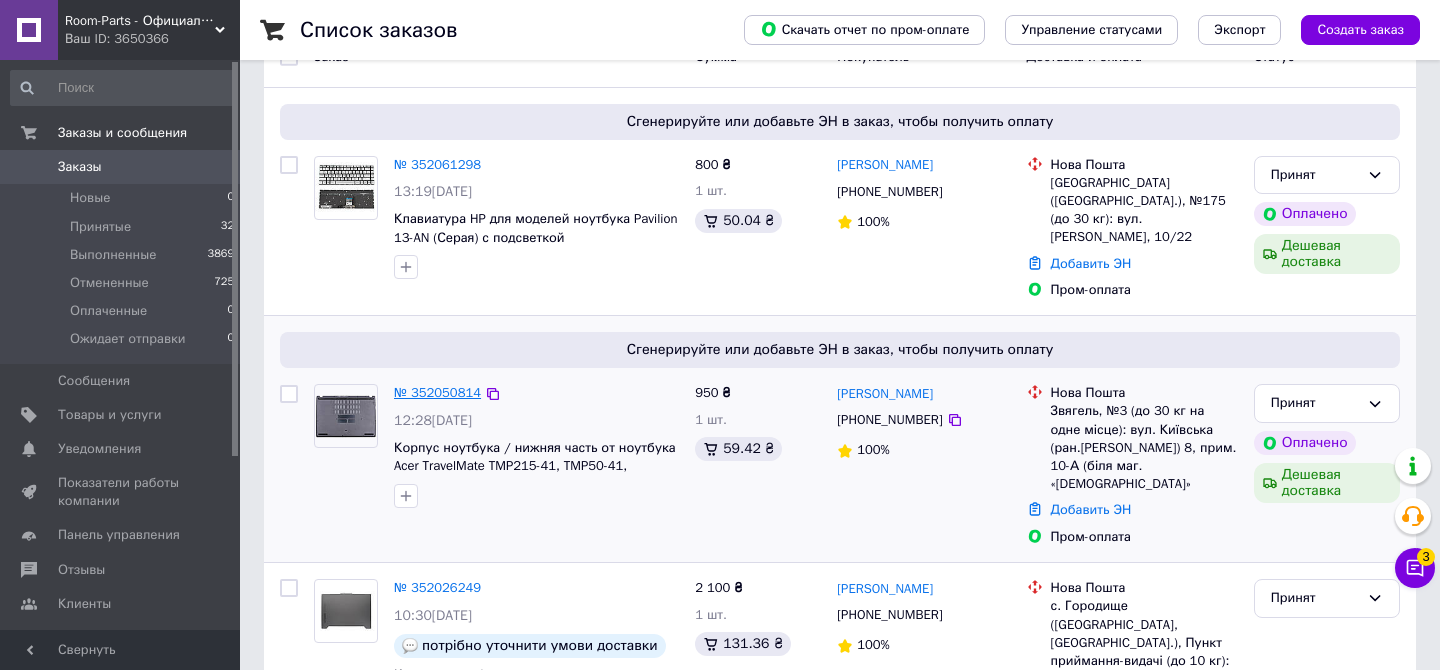 click on "№ 352050814" at bounding box center (437, 392) 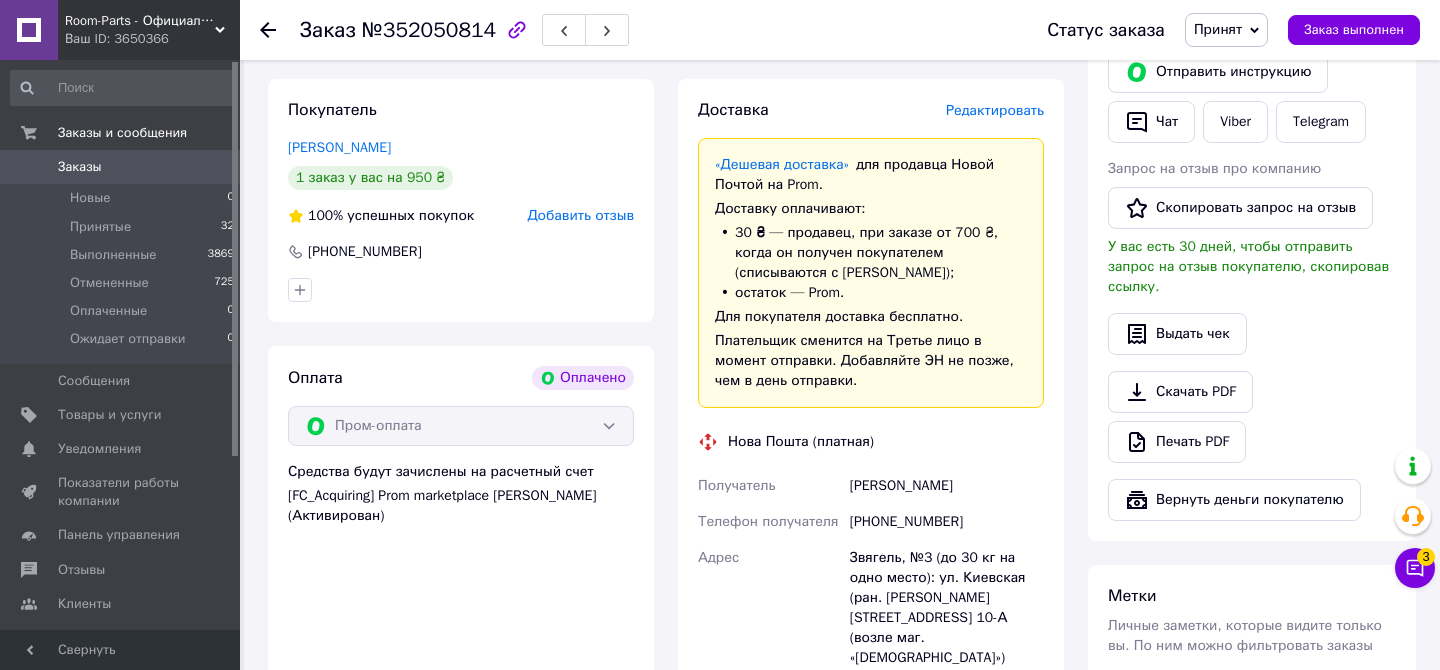 scroll, scrollTop: 956, scrollLeft: 0, axis: vertical 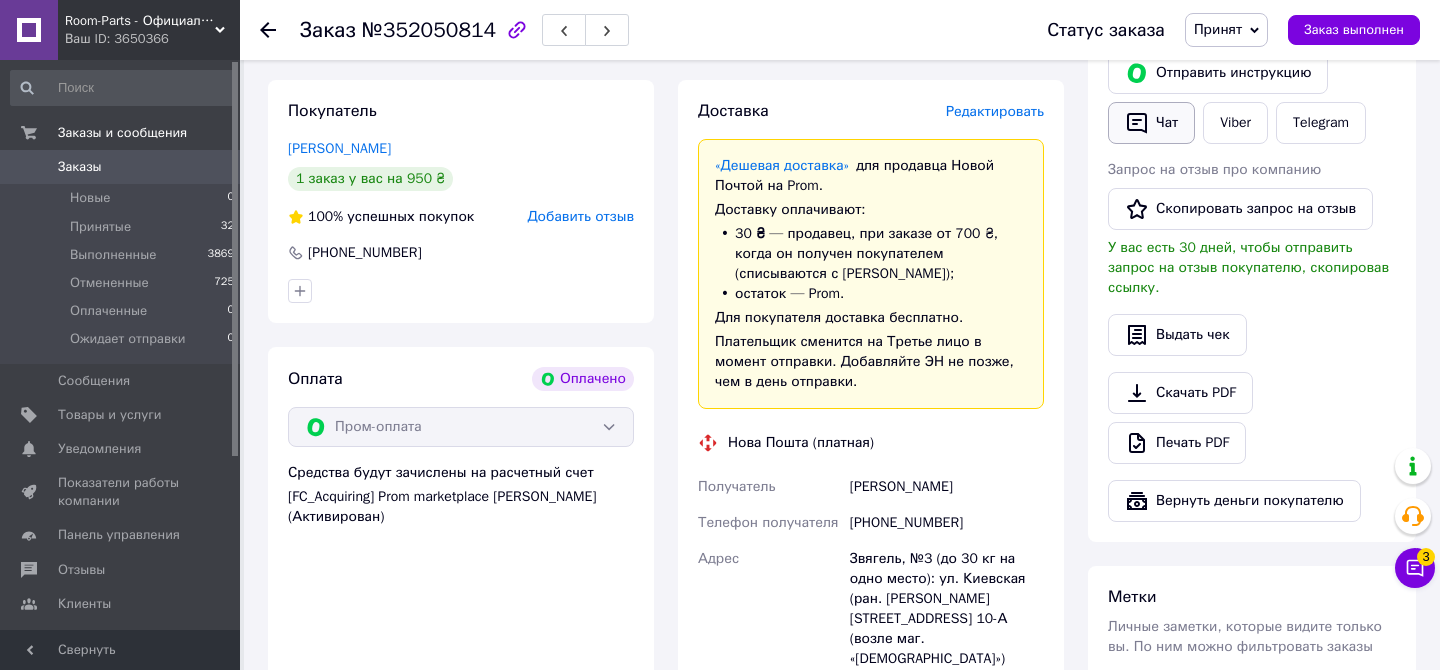 click 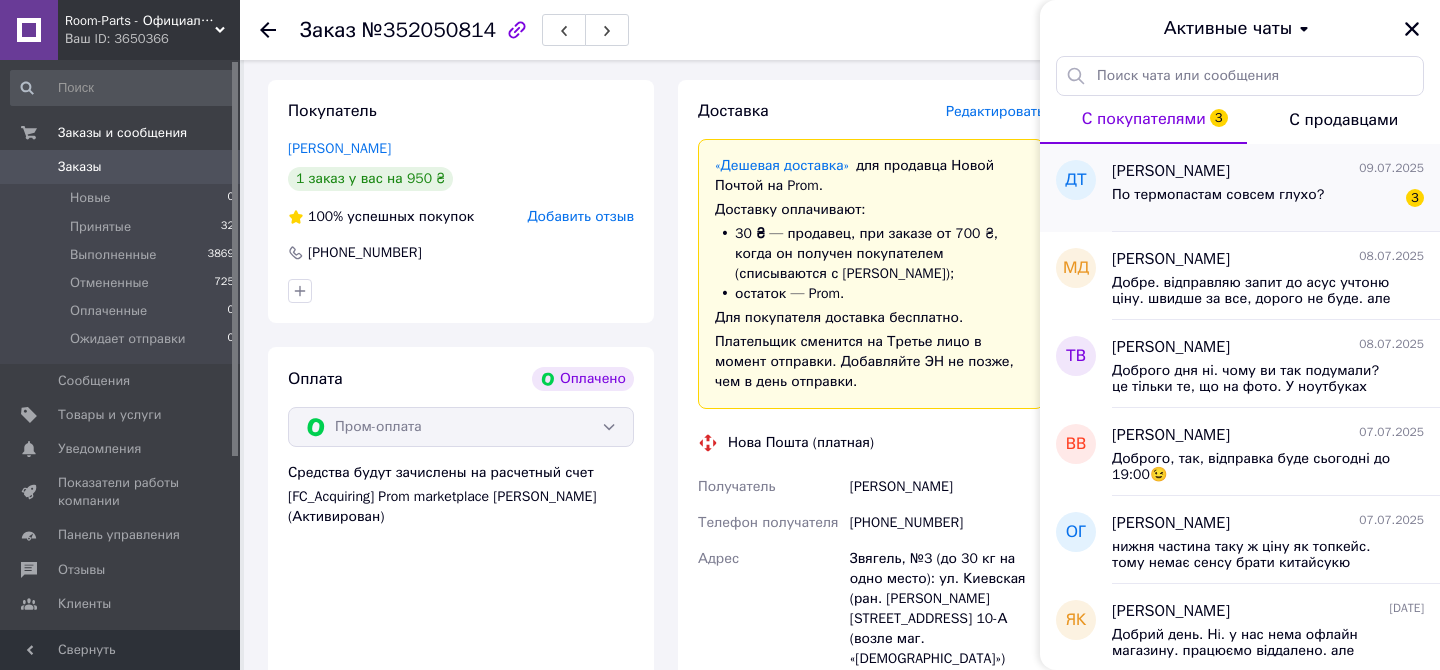 click on "По термопастам совсем глухо? 3" at bounding box center [1268, 199] 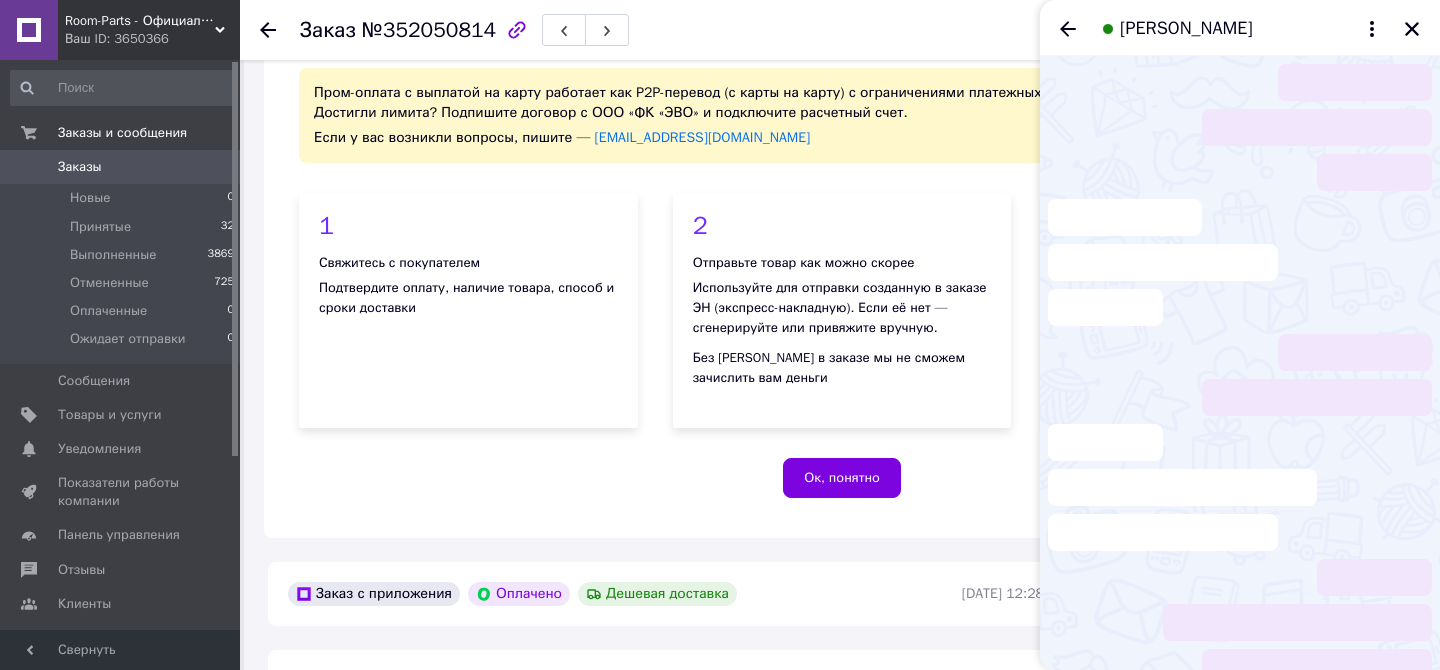 scroll, scrollTop: 0, scrollLeft: 0, axis: both 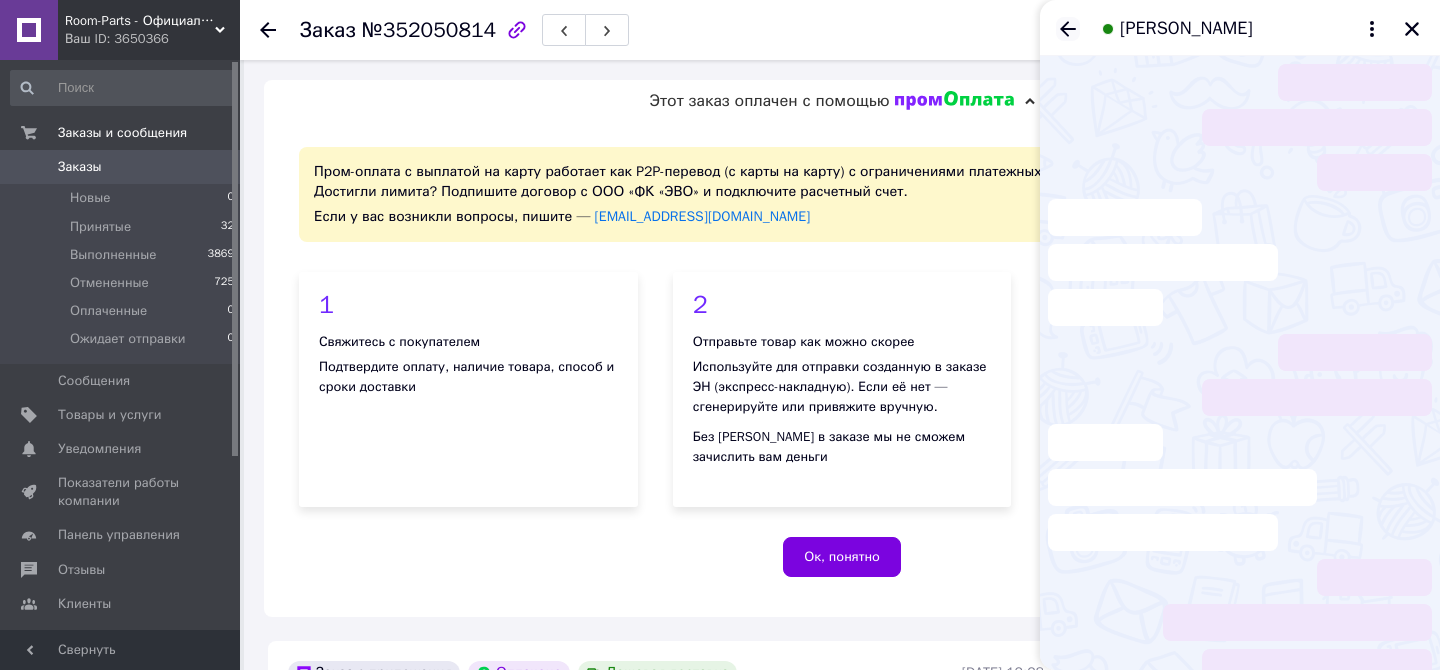 click 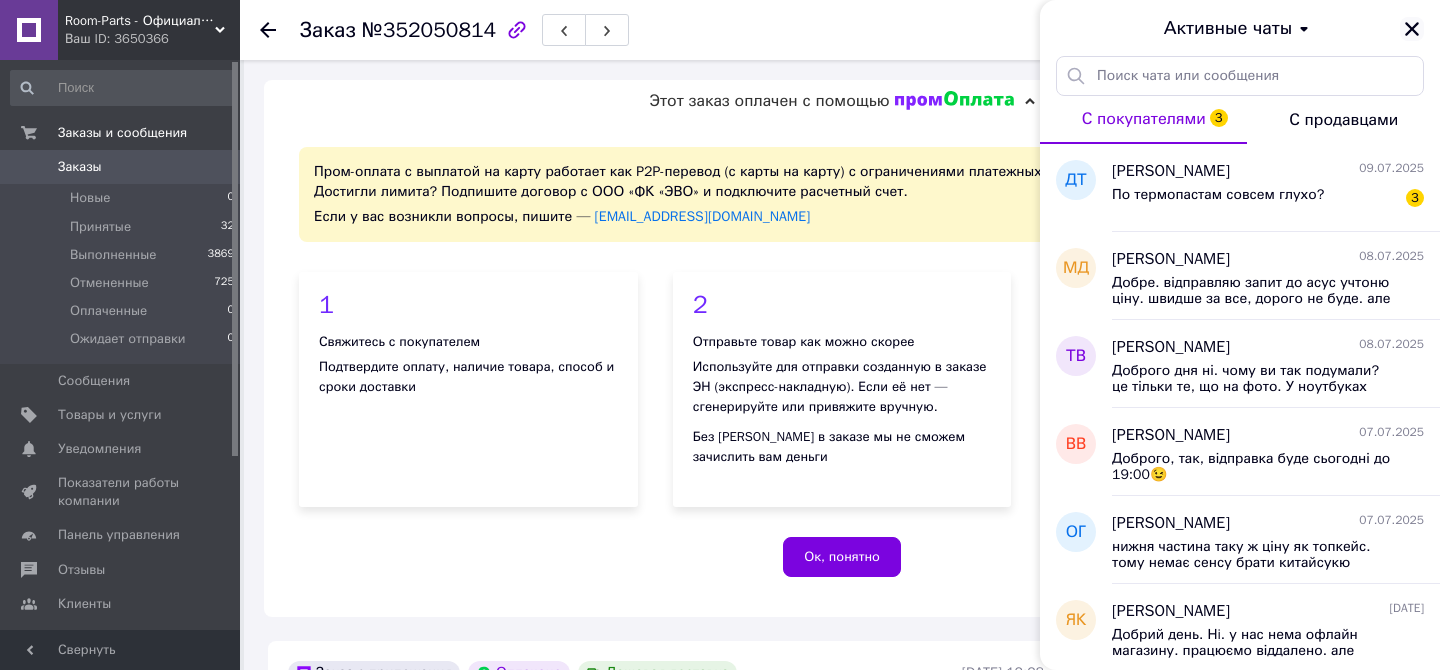 click 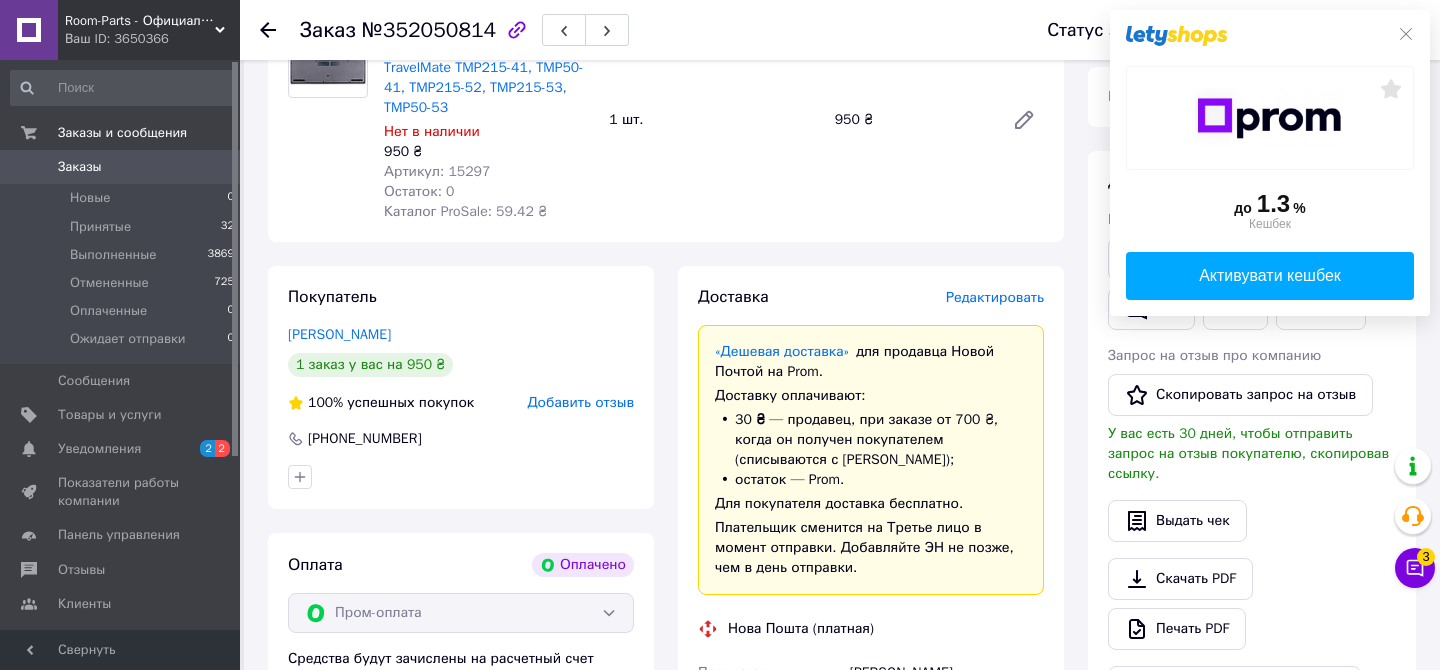 scroll, scrollTop: 785, scrollLeft: 0, axis: vertical 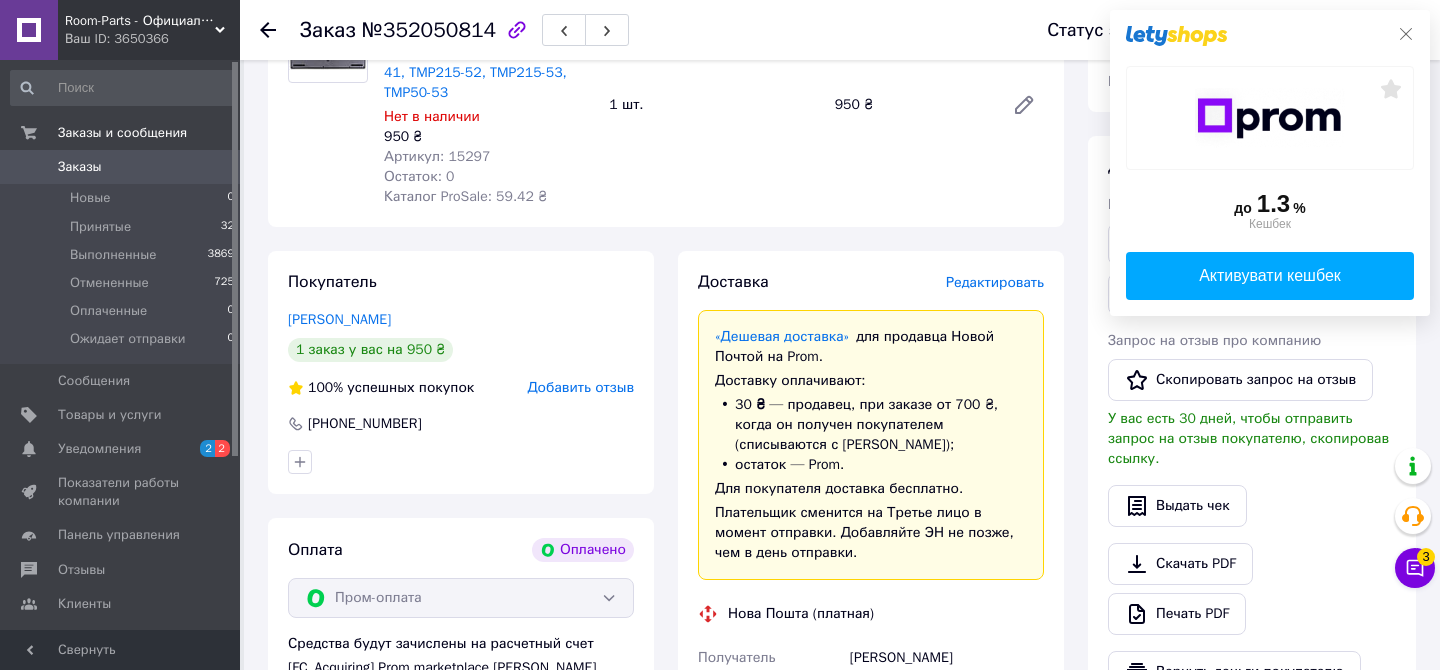 click 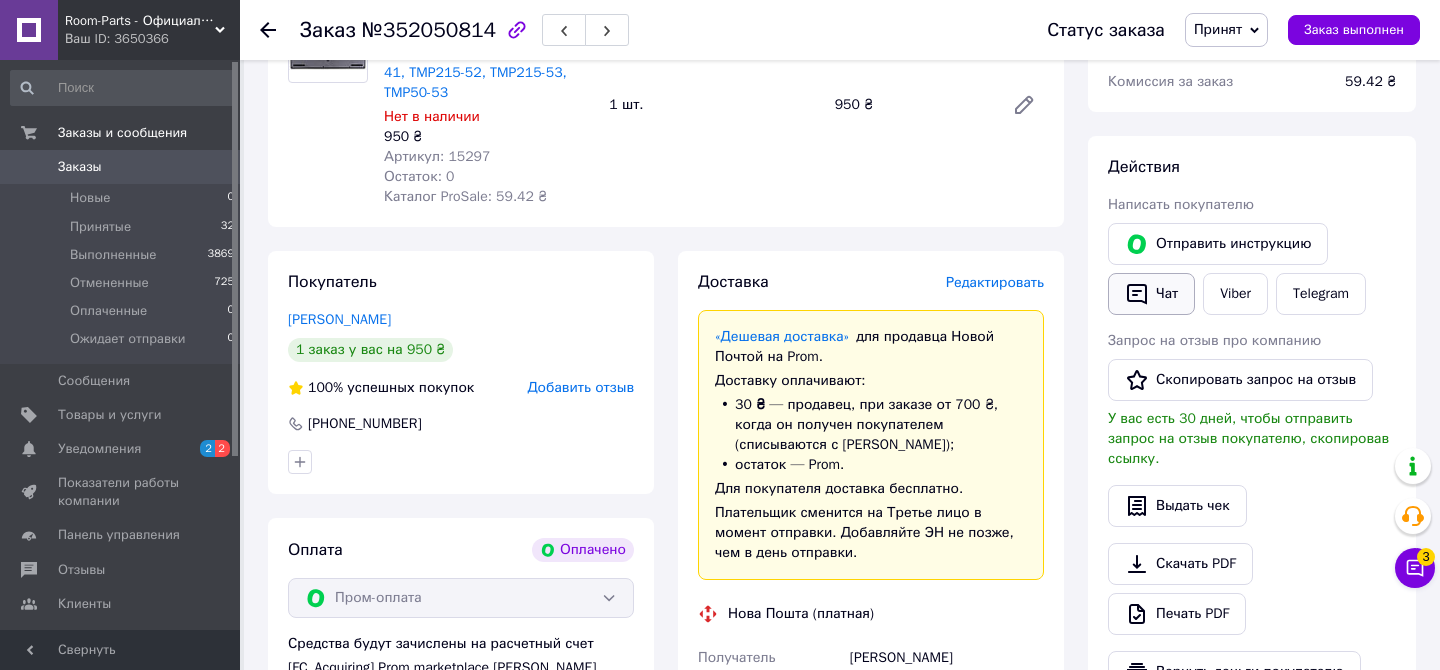 click on "Чат" at bounding box center [1151, 294] 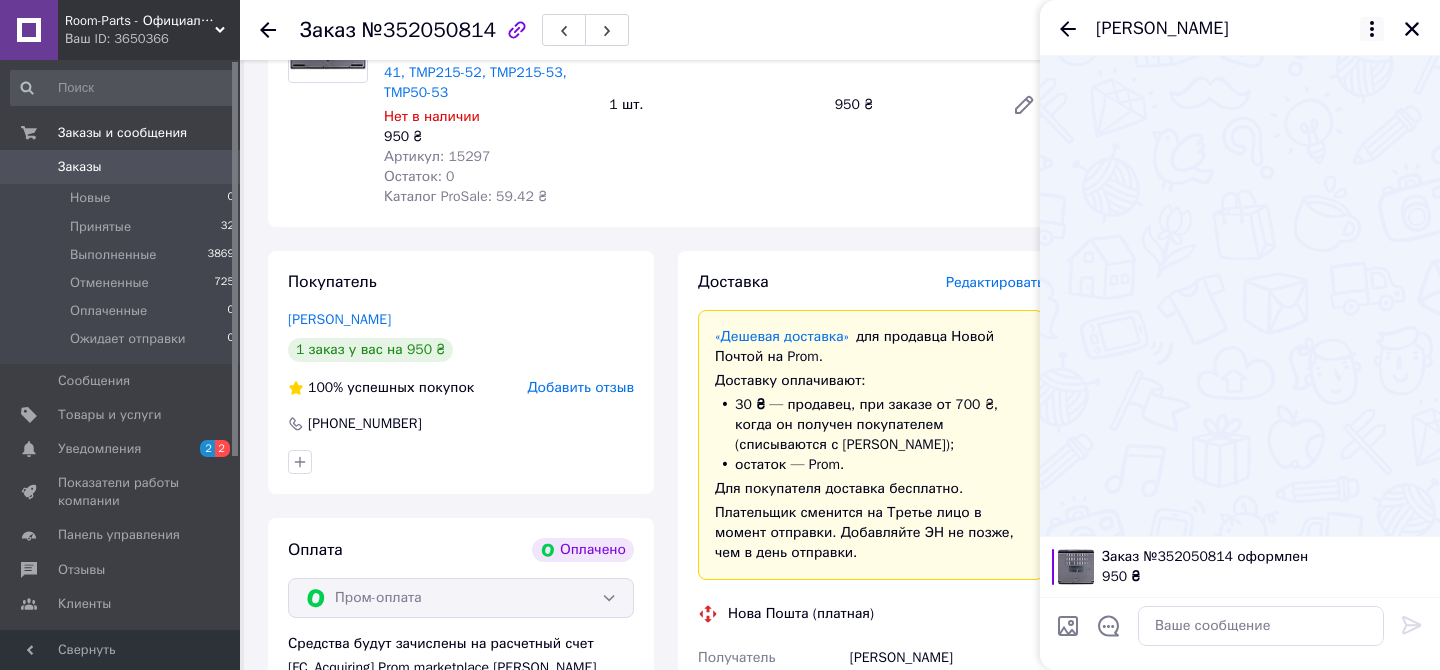 click 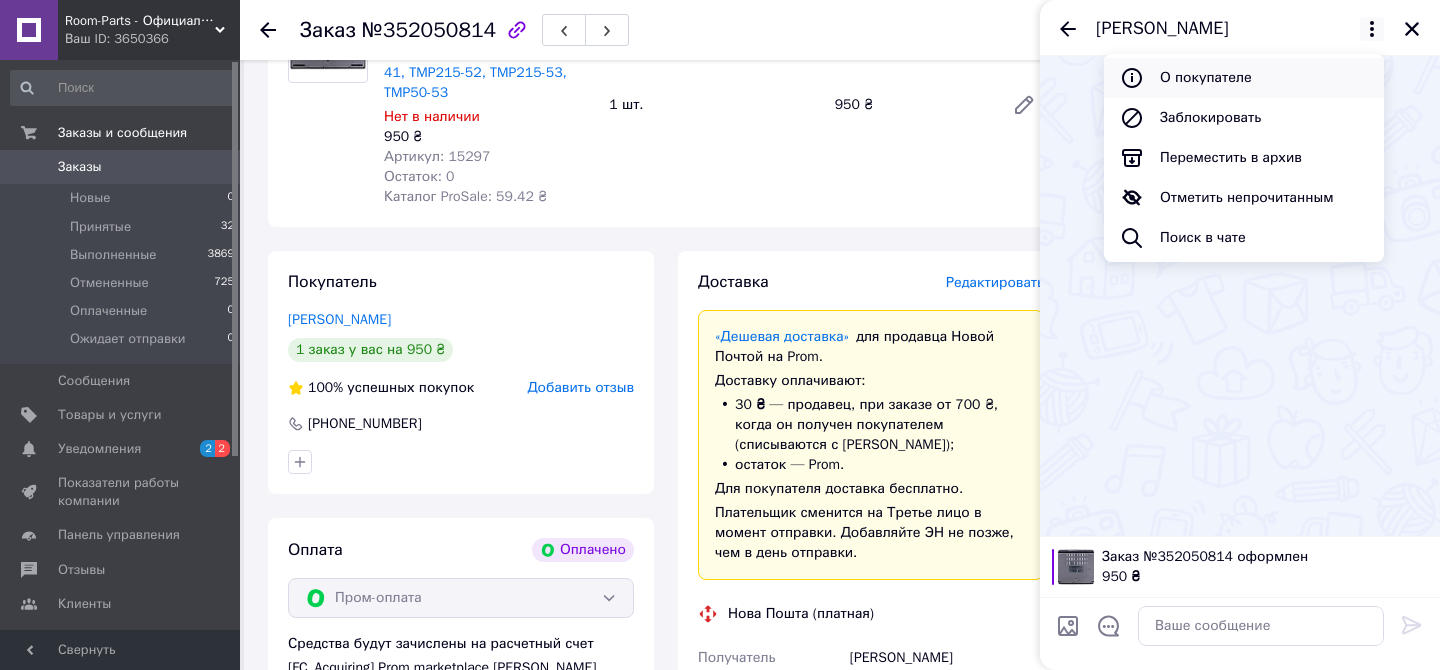 click on "О покупателе" at bounding box center (1244, 78) 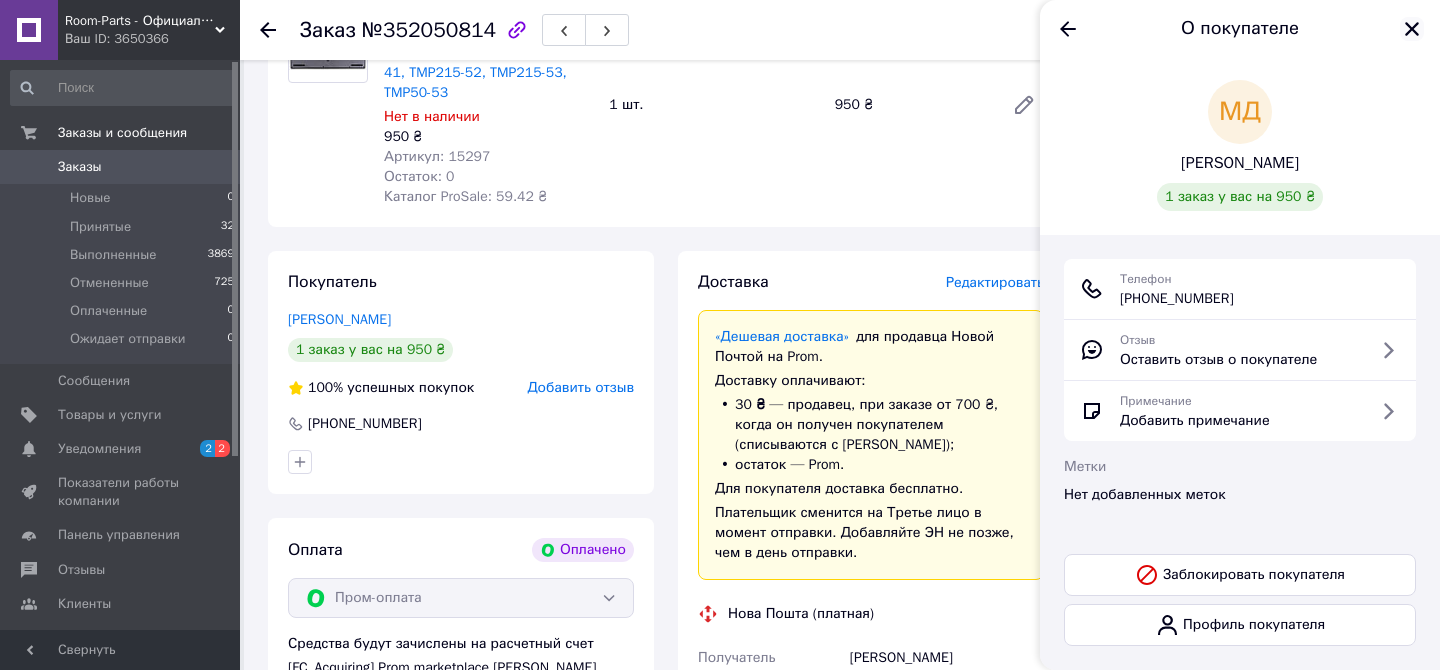 click 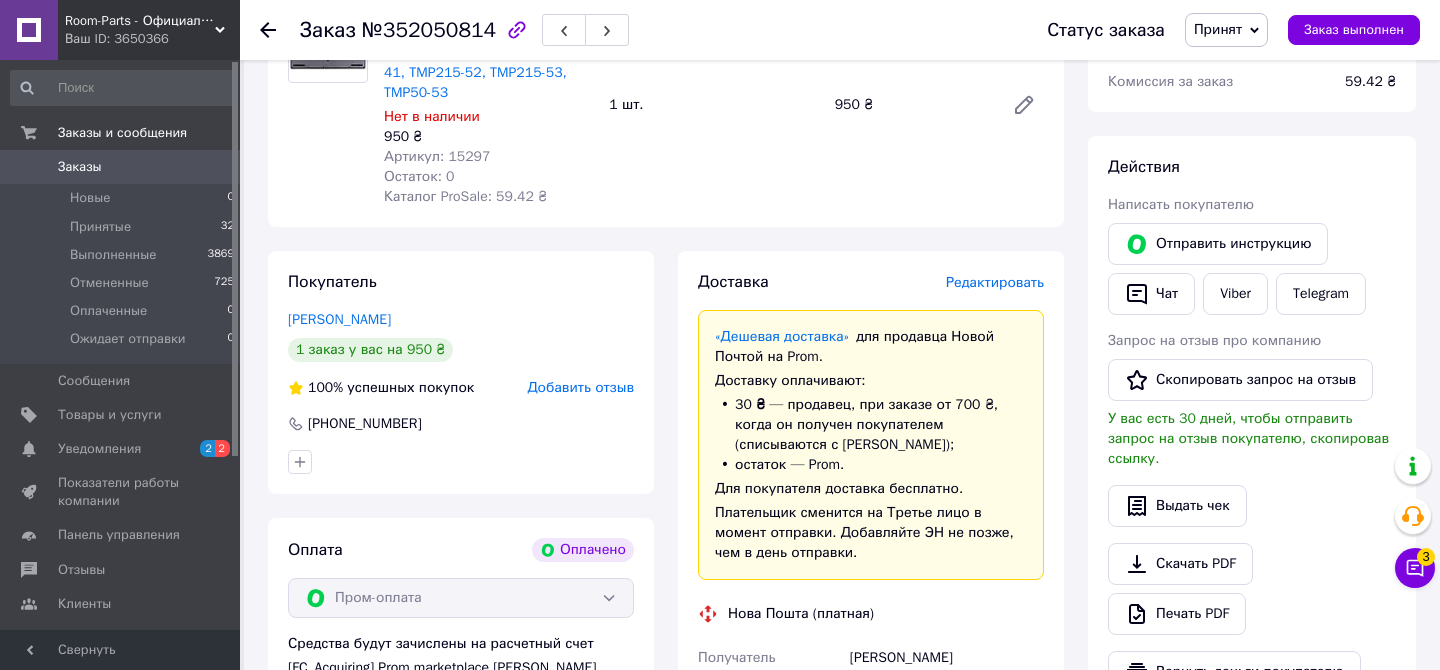 click 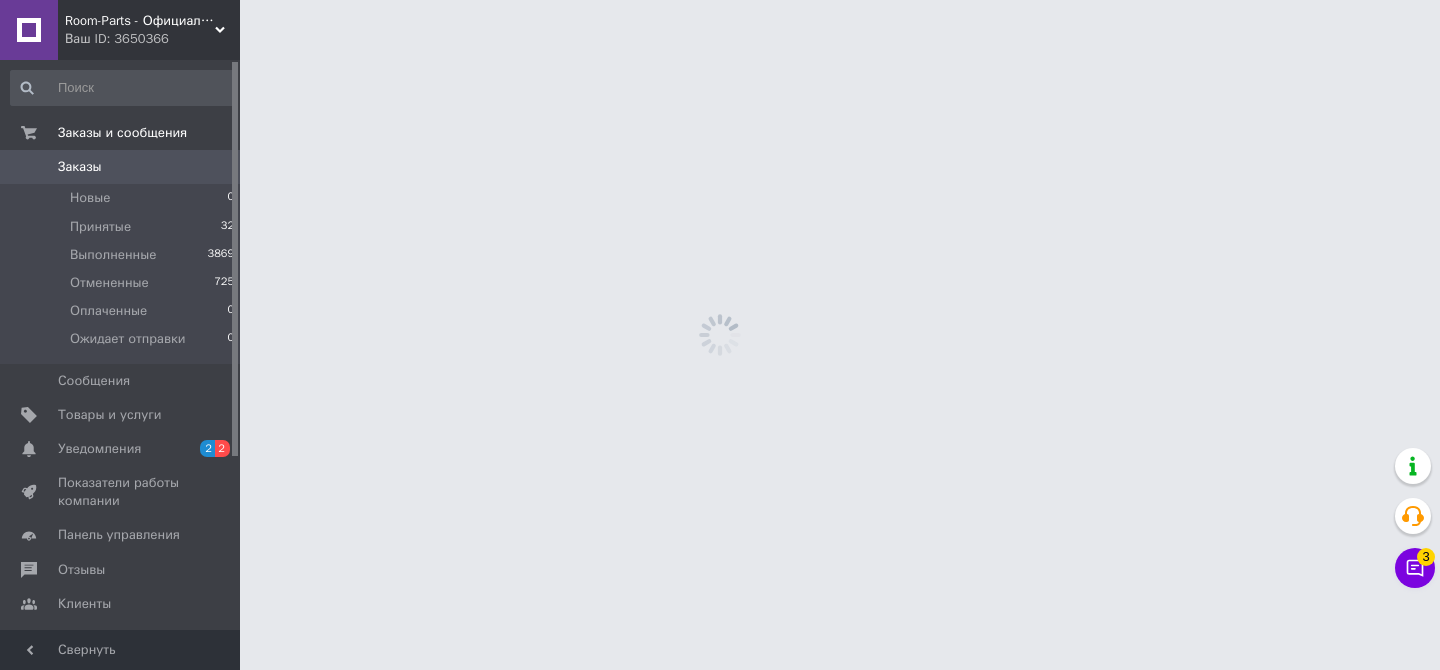 scroll, scrollTop: 0, scrollLeft: 0, axis: both 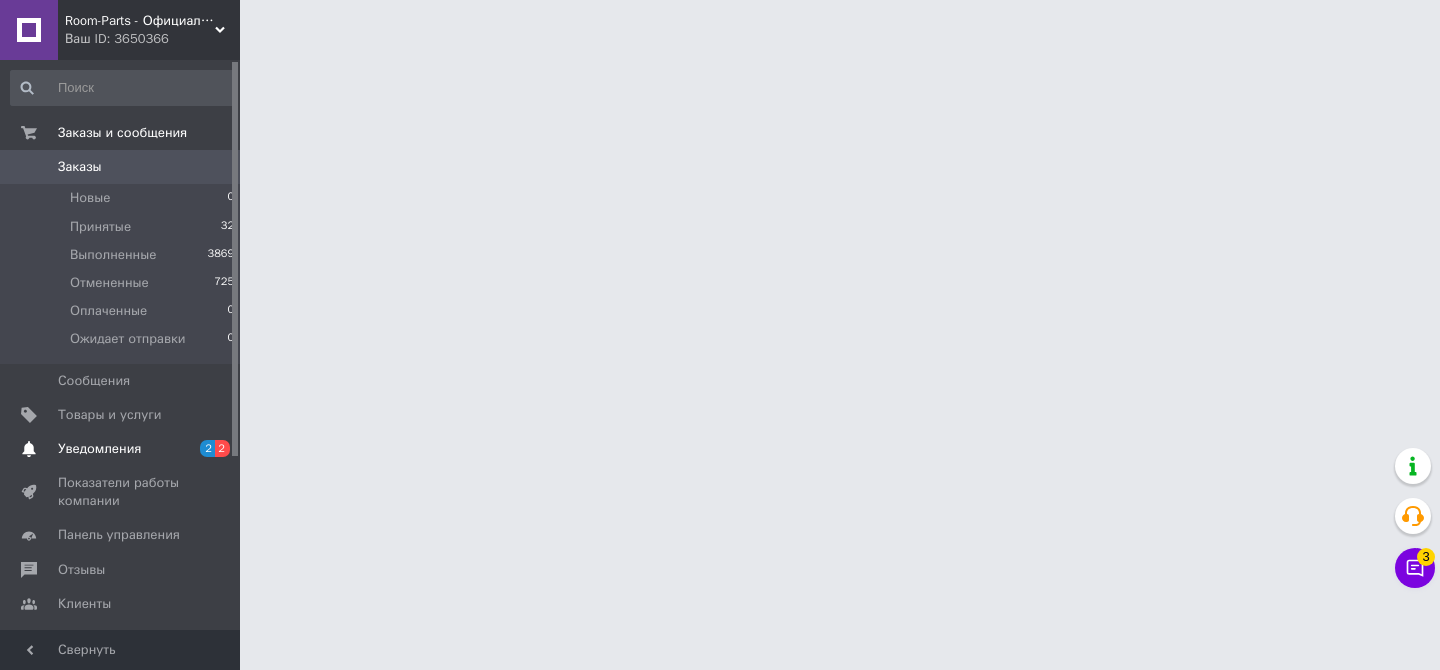 click on "Уведомления" at bounding box center (99, 449) 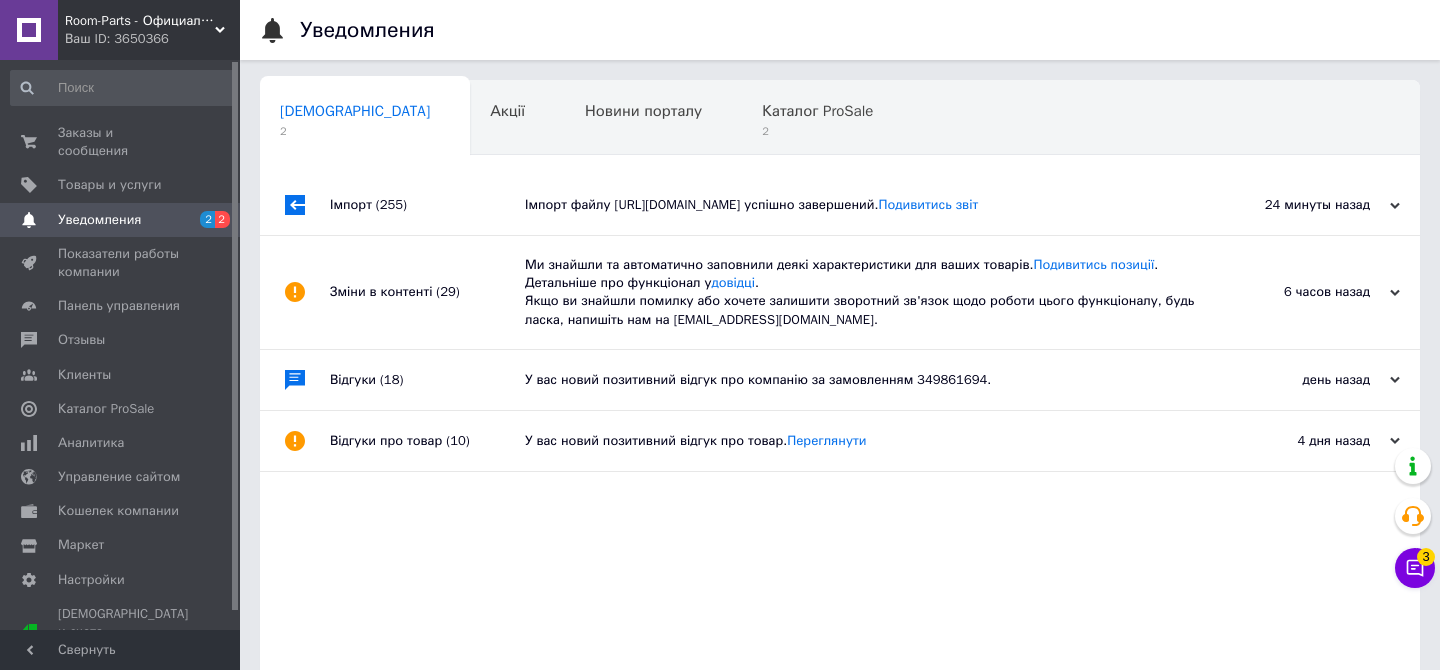 click on "Імпорт файлу https://room-parts.salesdrive.me/export/yml/export.yml?publicKey=OIaBWRMLm8BF-yXyPguqv0EeYSBFOsHulK4PslLFLTIcH42CwQQVsRAKbLSx2GBjBg успішно завершений.  Подивитись звіт" at bounding box center [862, 205] 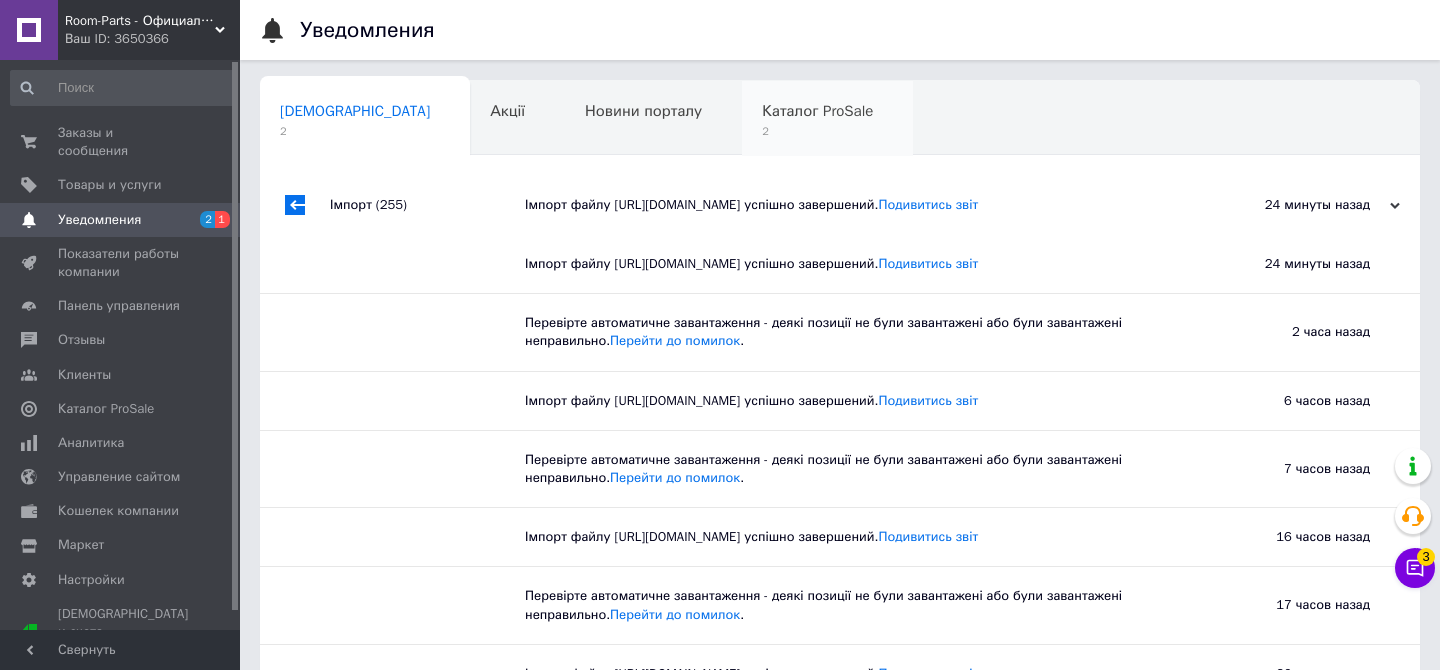 click on "Каталог ProSale" at bounding box center [817, 111] 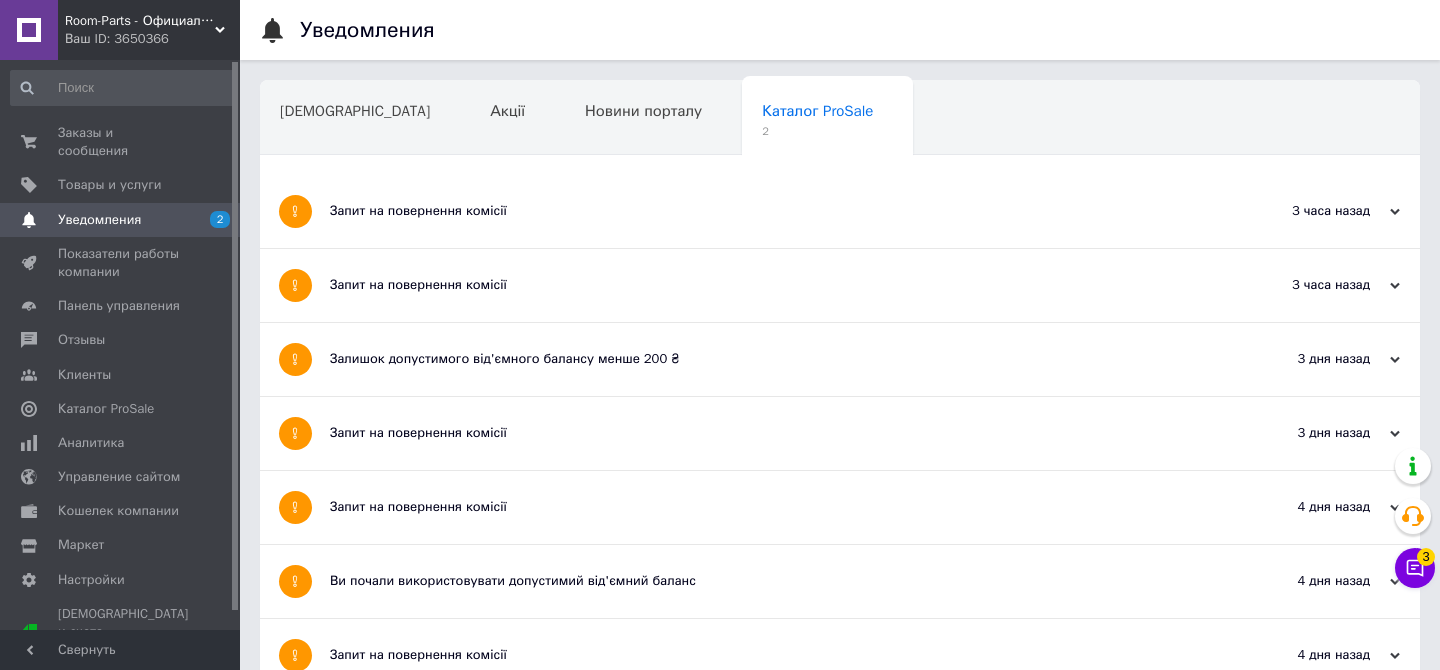 click on "Запит на повернення комісії" at bounding box center (765, 285) 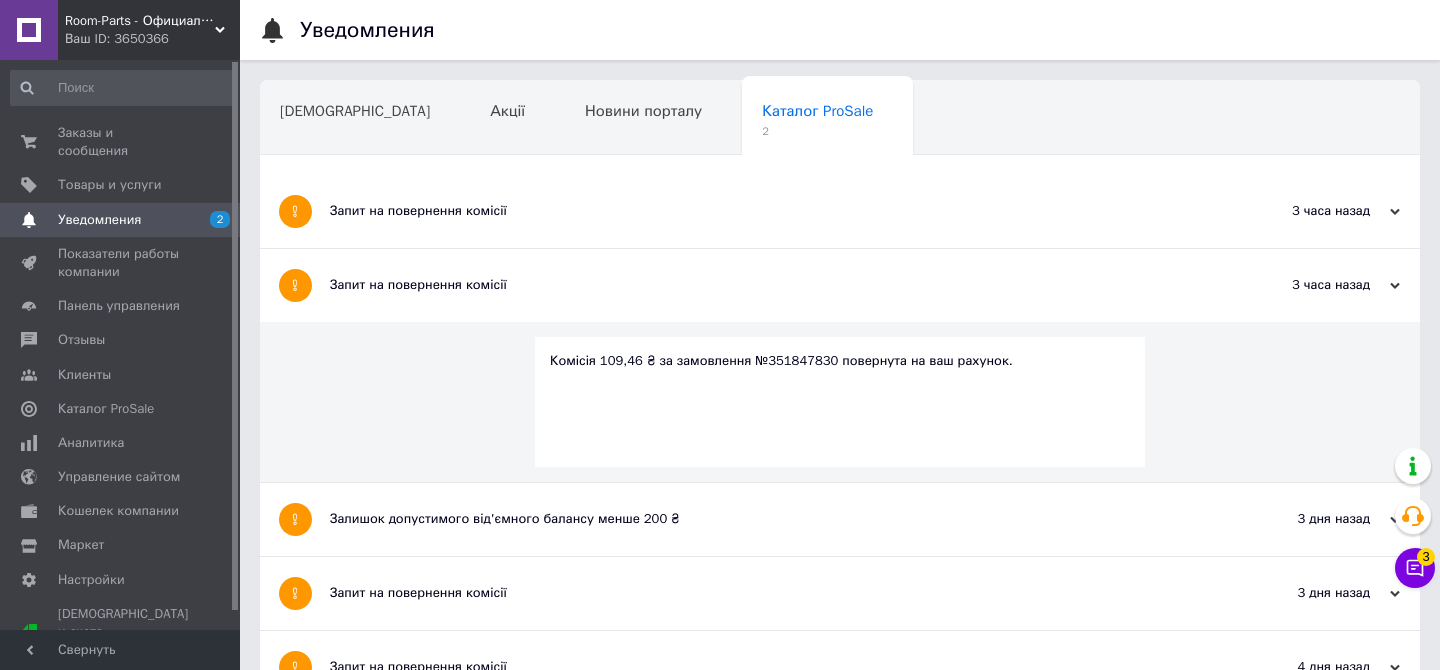 click on "Запит на повернення комісії" at bounding box center (765, 211) 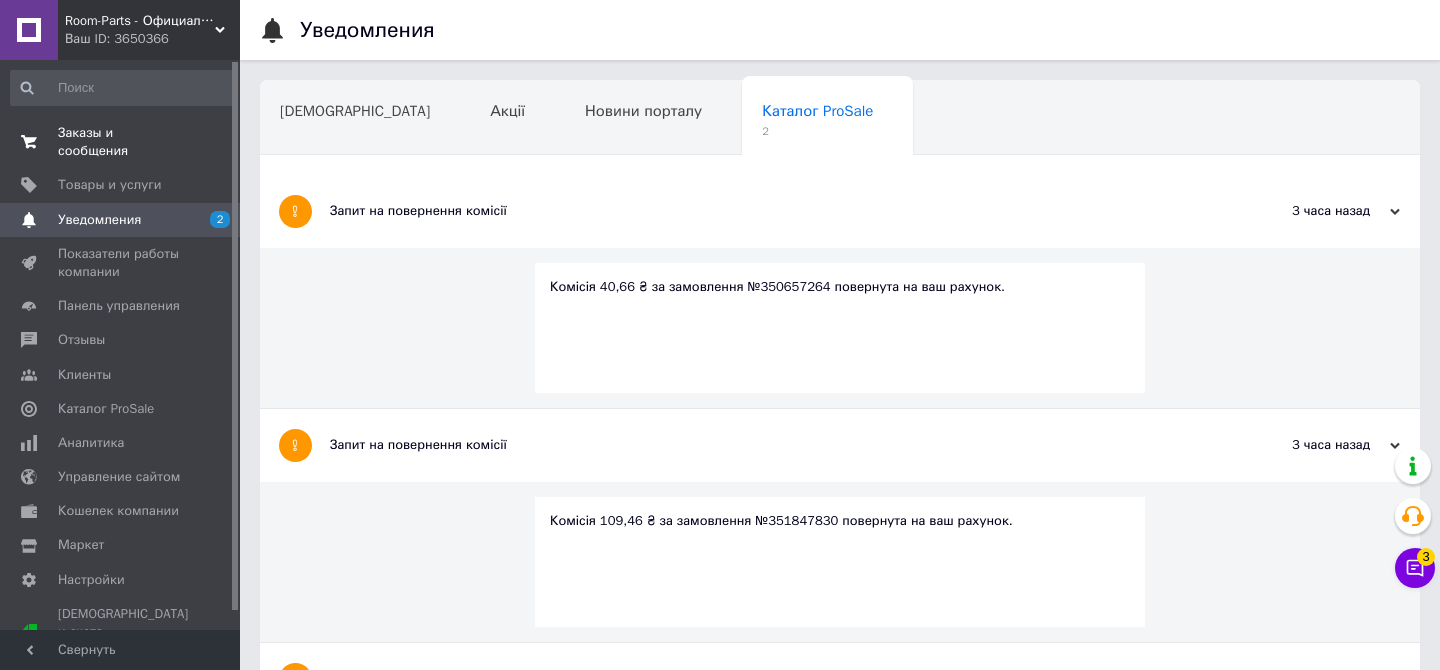 click on "Заказы и сообщения" at bounding box center (121, 142) 